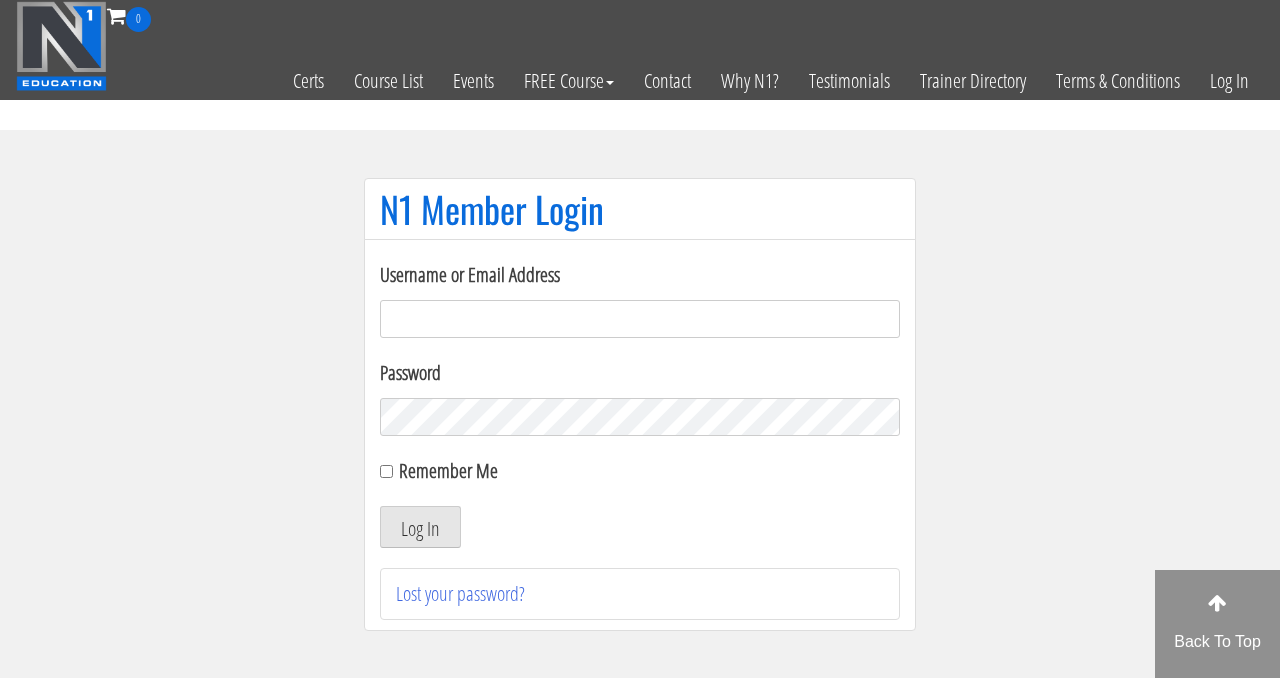 scroll, scrollTop: 0, scrollLeft: 0, axis: both 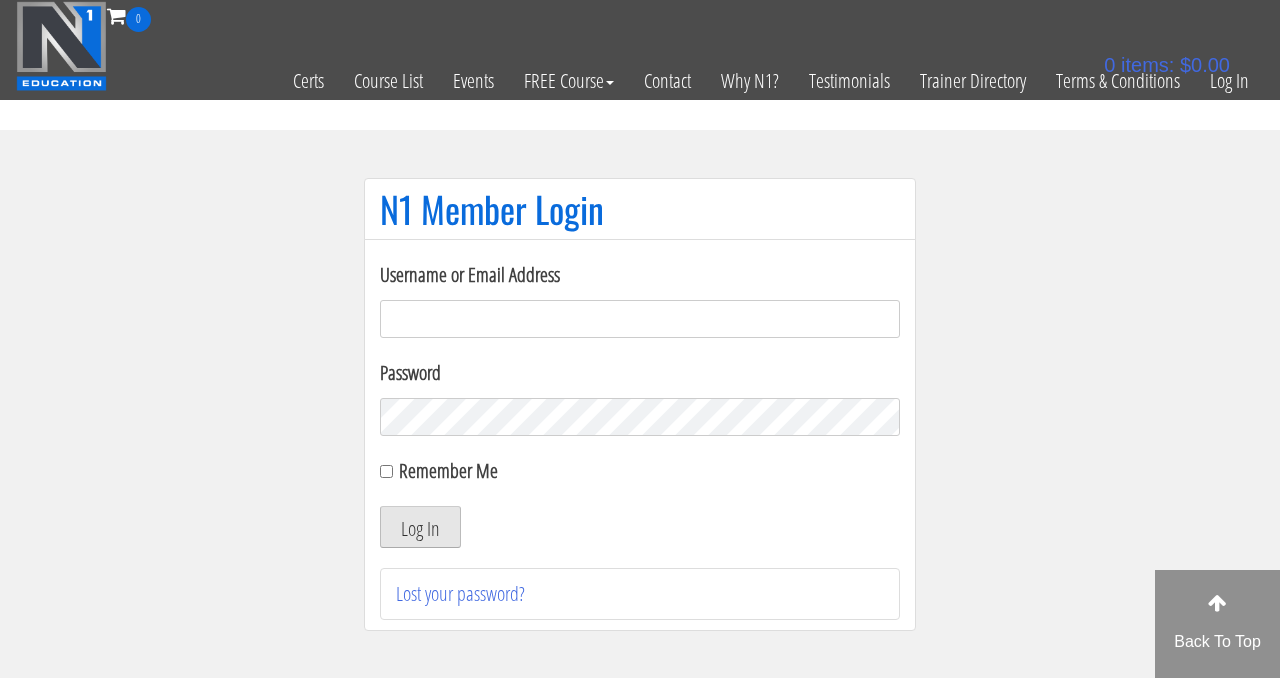 type on "ld2mahala@yahoo.com" 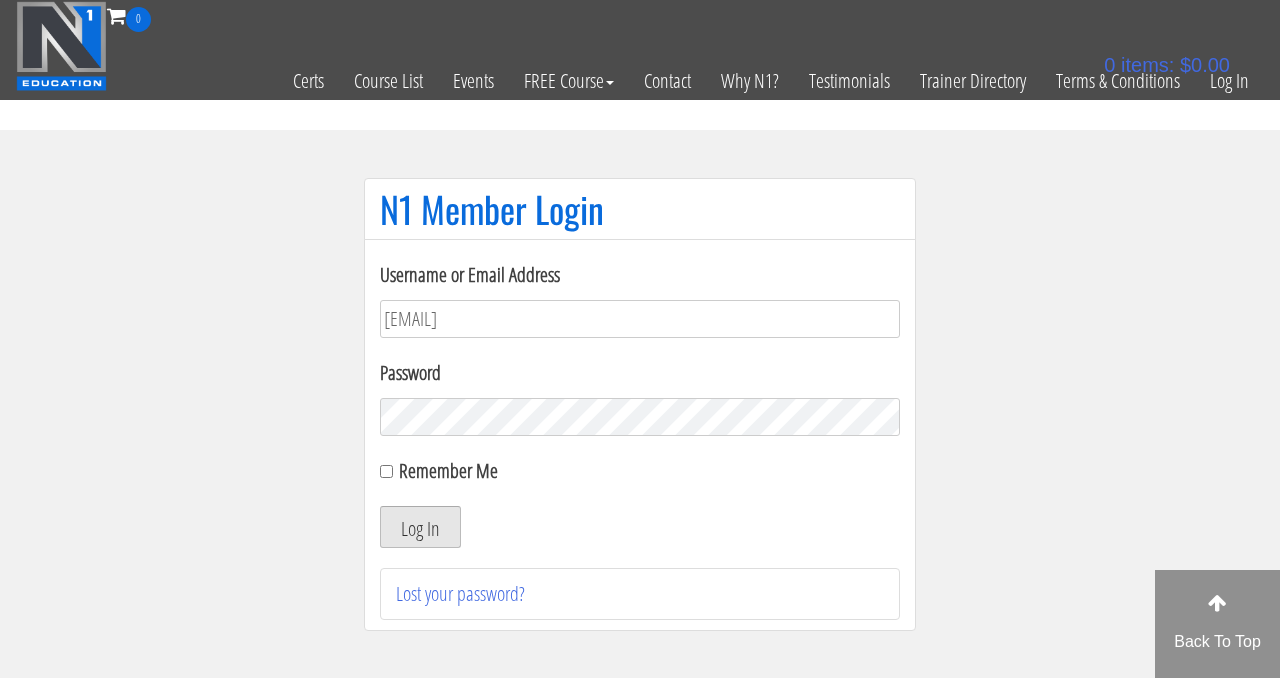 click on "Log In" at bounding box center [420, 527] 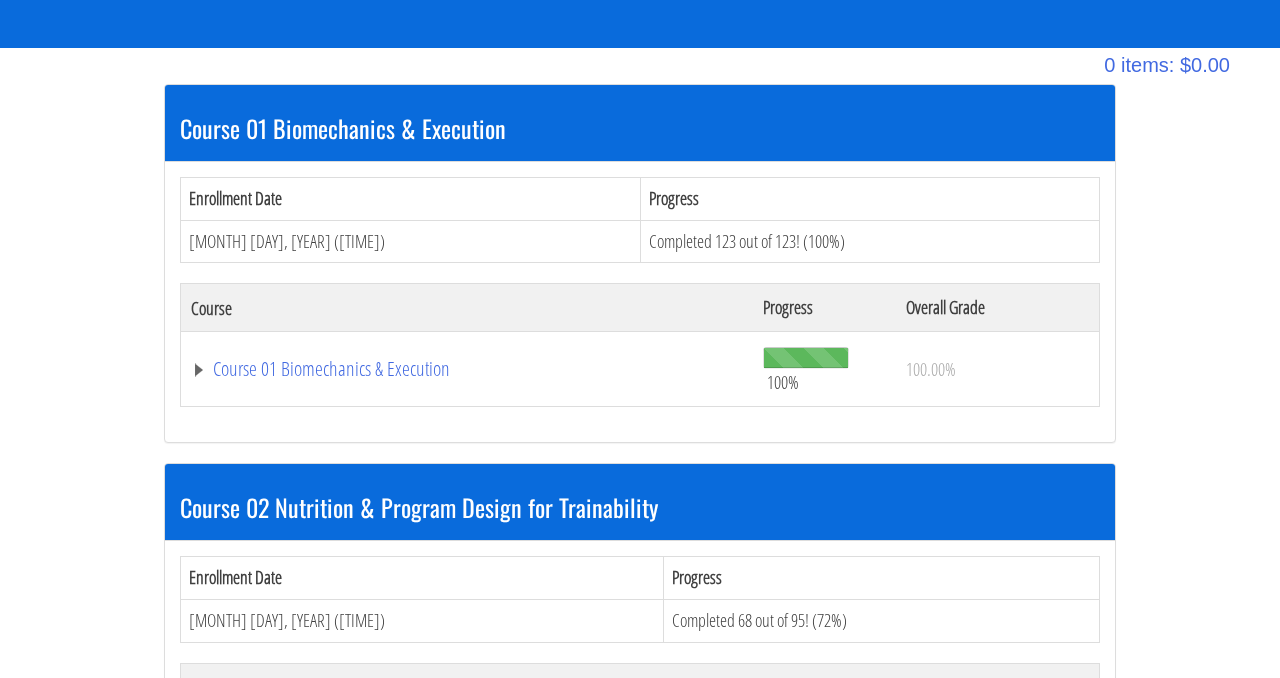 scroll, scrollTop: 345, scrollLeft: 0, axis: vertical 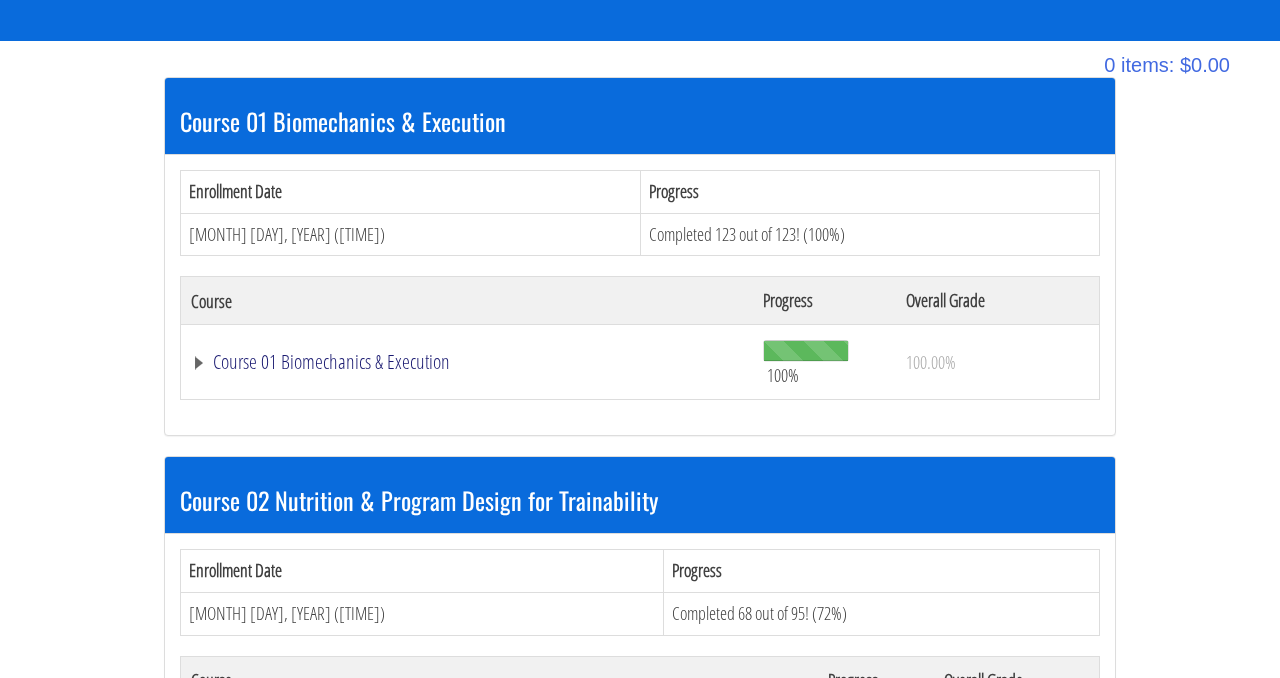 click on "Course 01 Biomechanics & Execution" at bounding box center (467, 362) 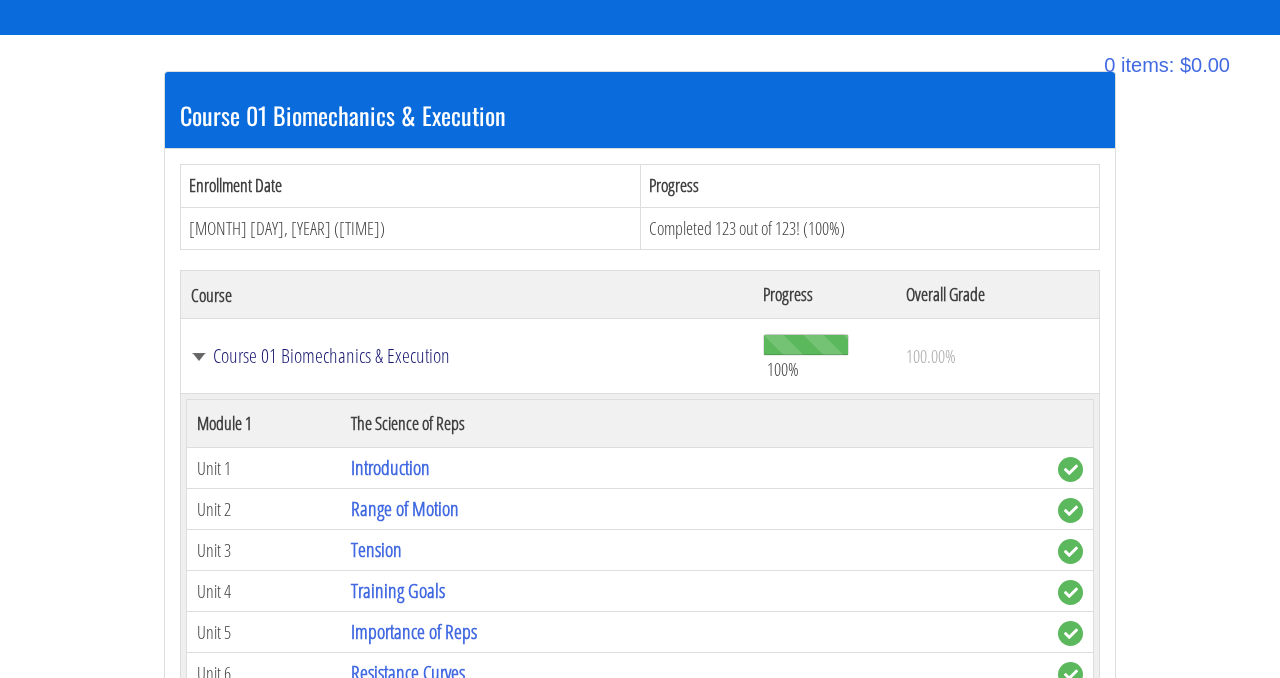 scroll, scrollTop: 352, scrollLeft: 0, axis: vertical 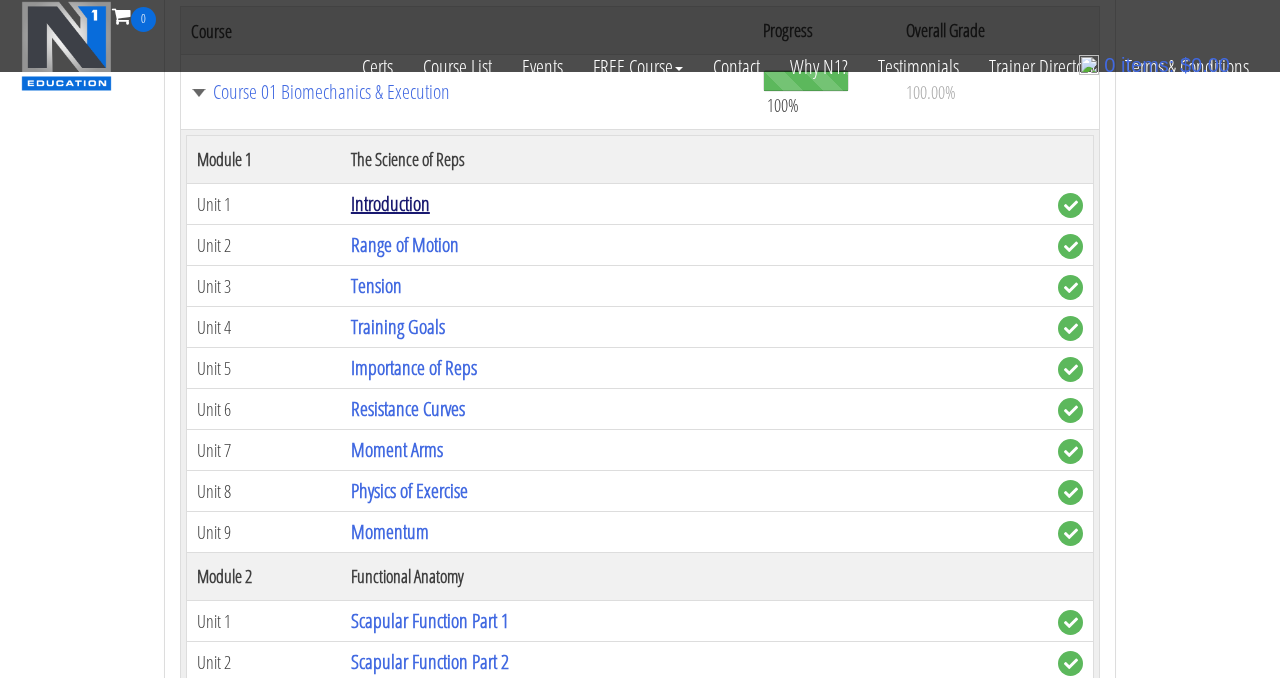 click on "Introduction" at bounding box center (390, 203) 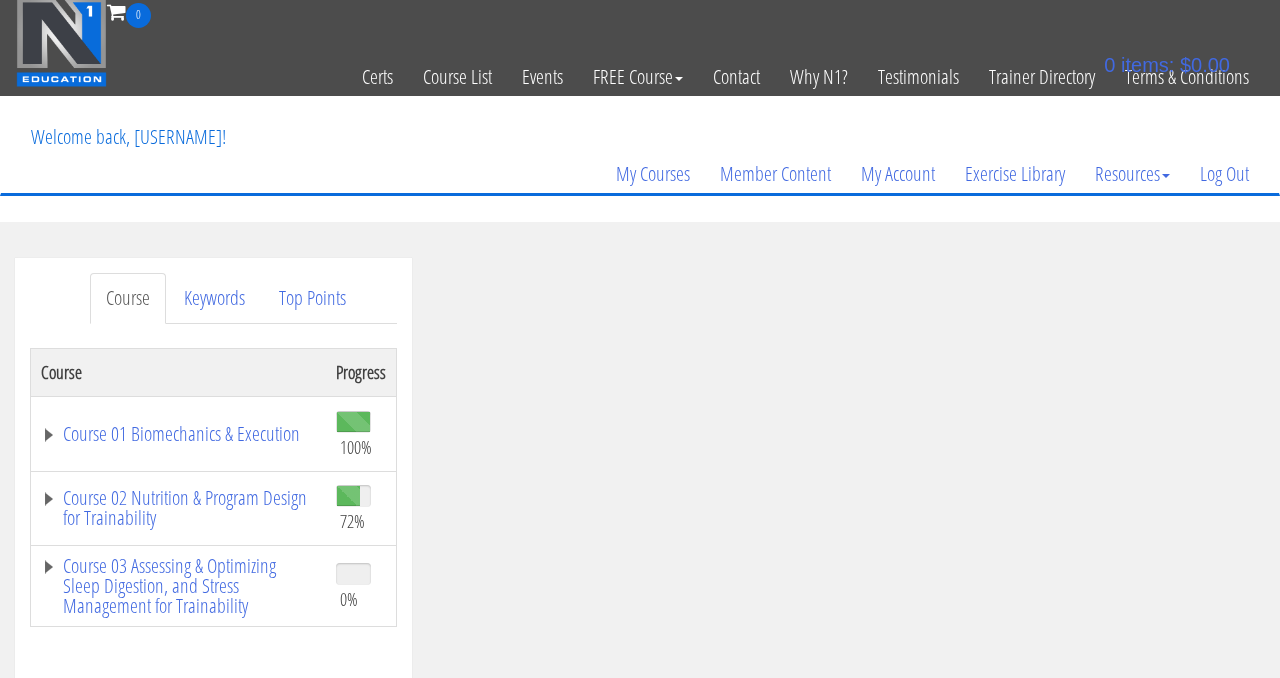 scroll, scrollTop: 5, scrollLeft: 0, axis: vertical 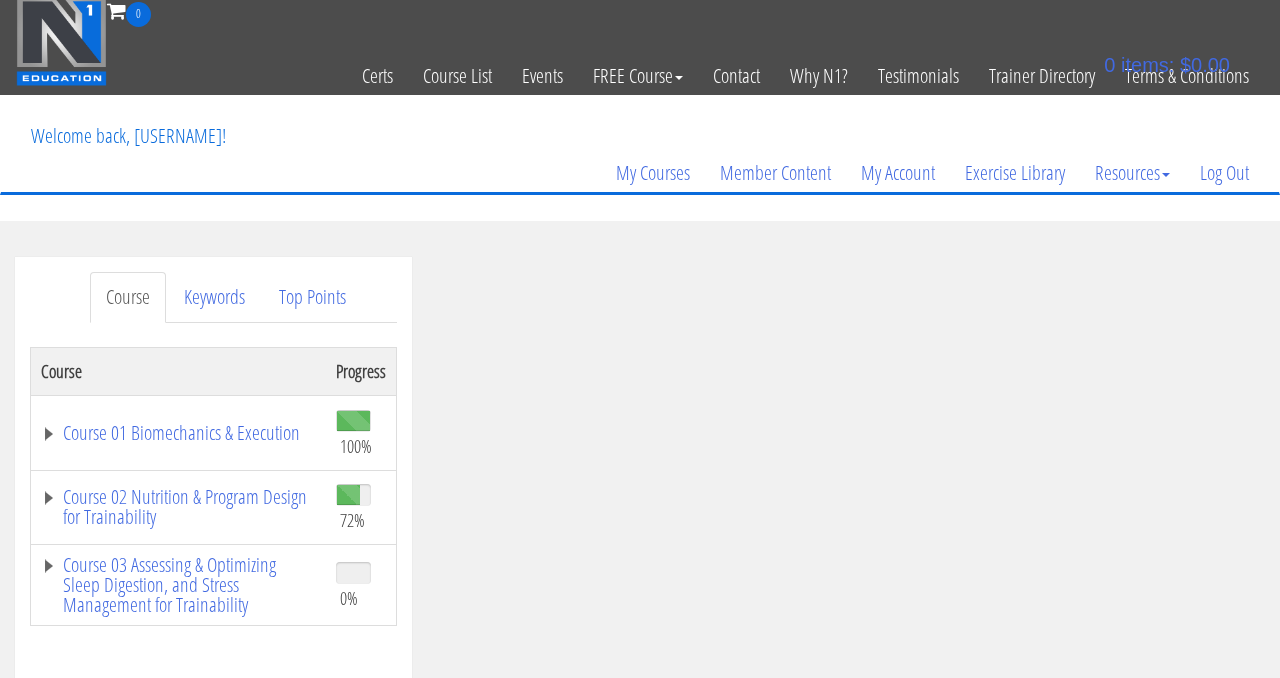 click on "Course 01 Biomechanics & Execution" at bounding box center (178, 432) 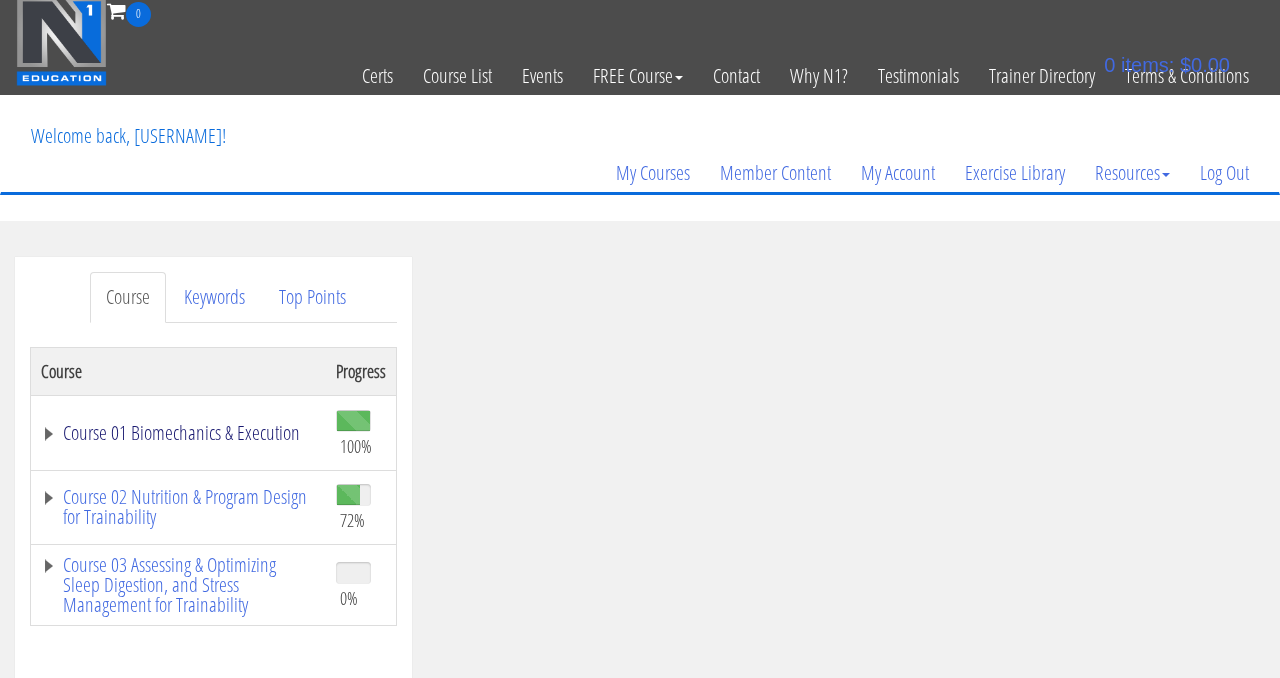click on "Course 01 Biomechanics & Execution" at bounding box center (178, 433) 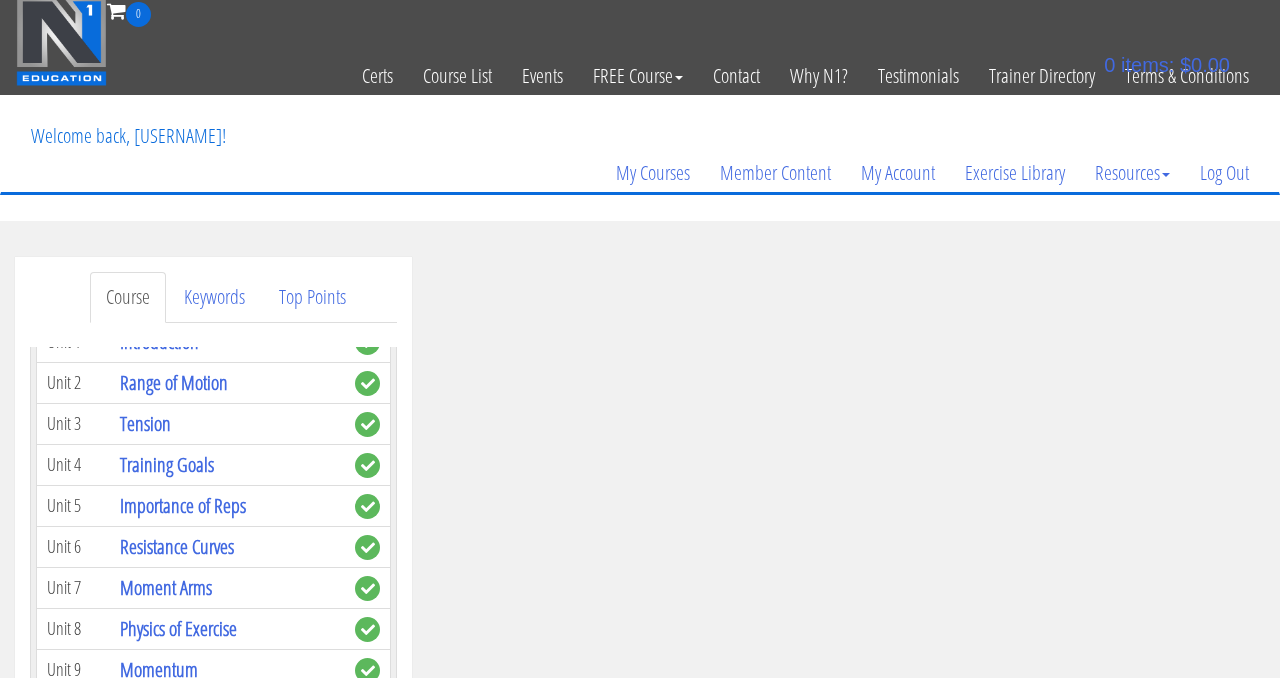 scroll, scrollTop: 228, scrollLeft: 0, axis: vertical 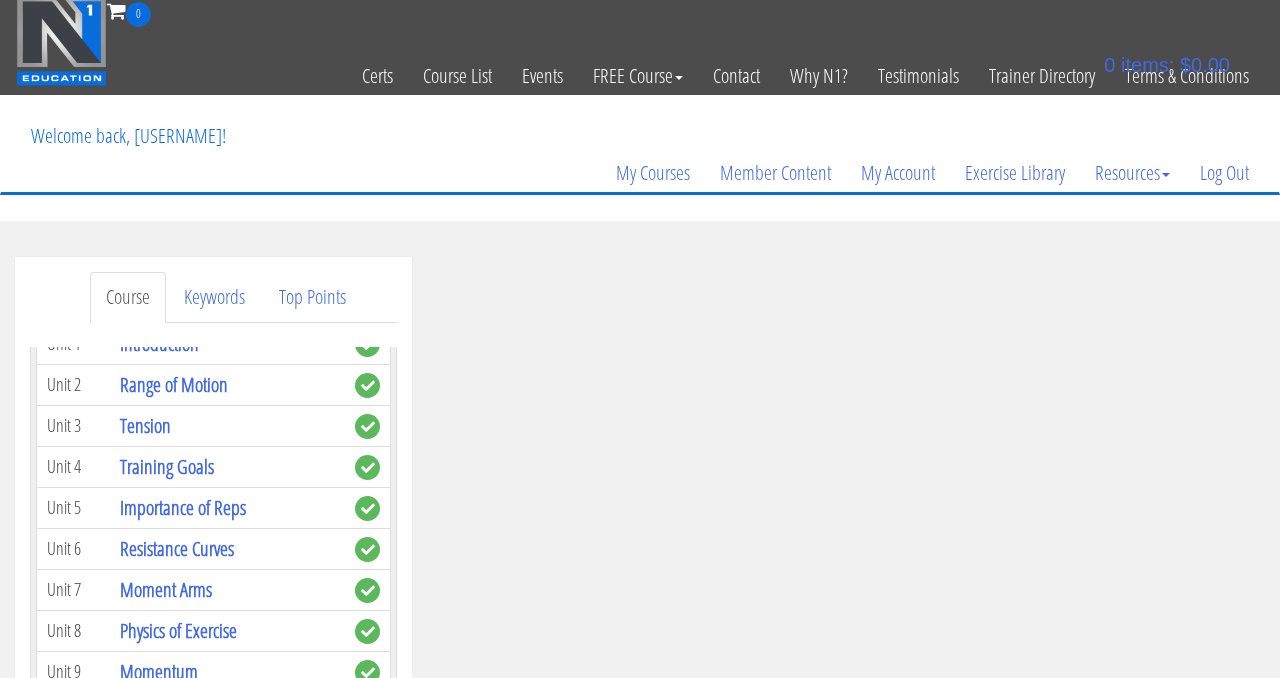 click on "Range of Motion" at bounding box center (227, 343) 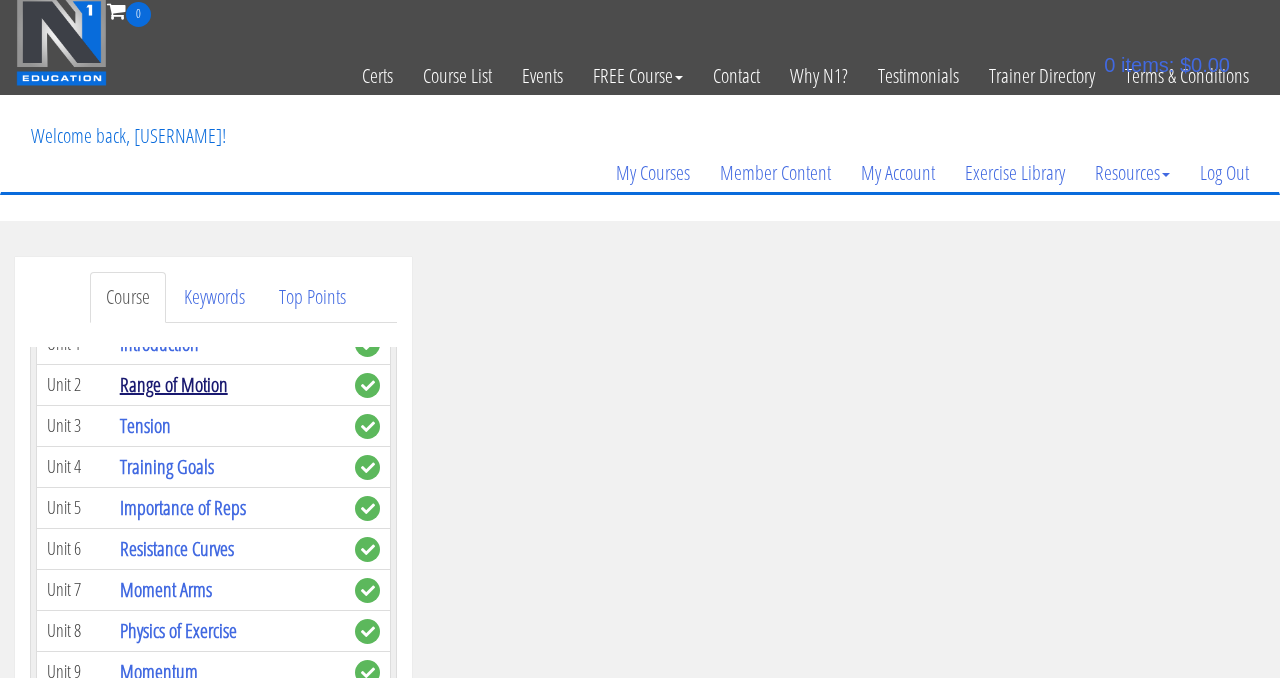 click on "Range of Motion" at bounding box center (174, 384) 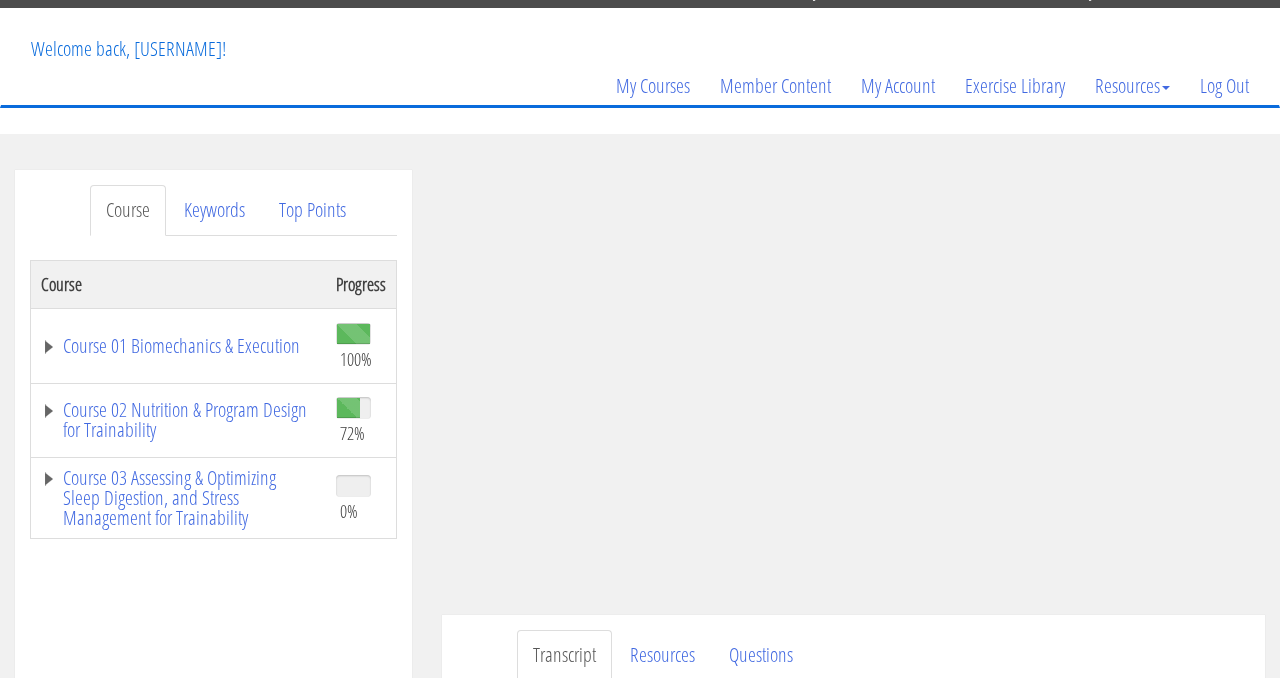 scroll, scrollTop: 98, scrollLeft: 0, axis: vertical 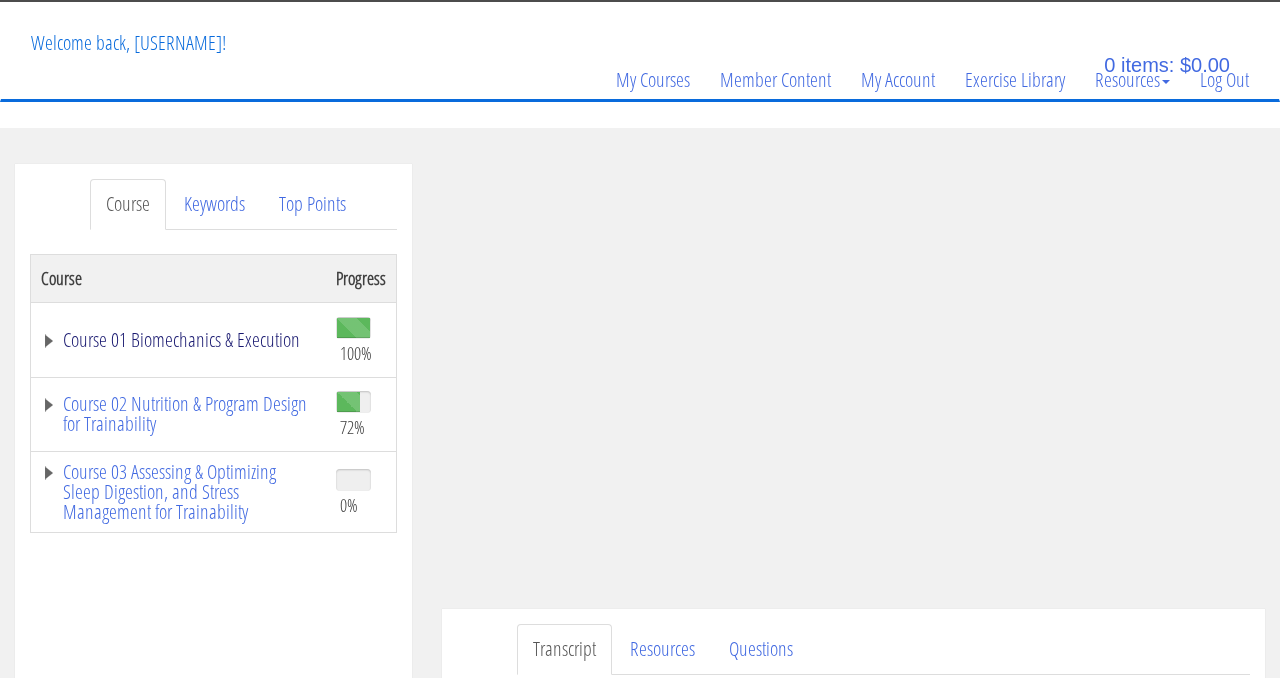 click on "Course 01 Biomechanics & Execution" at bounding box center (178, 340) 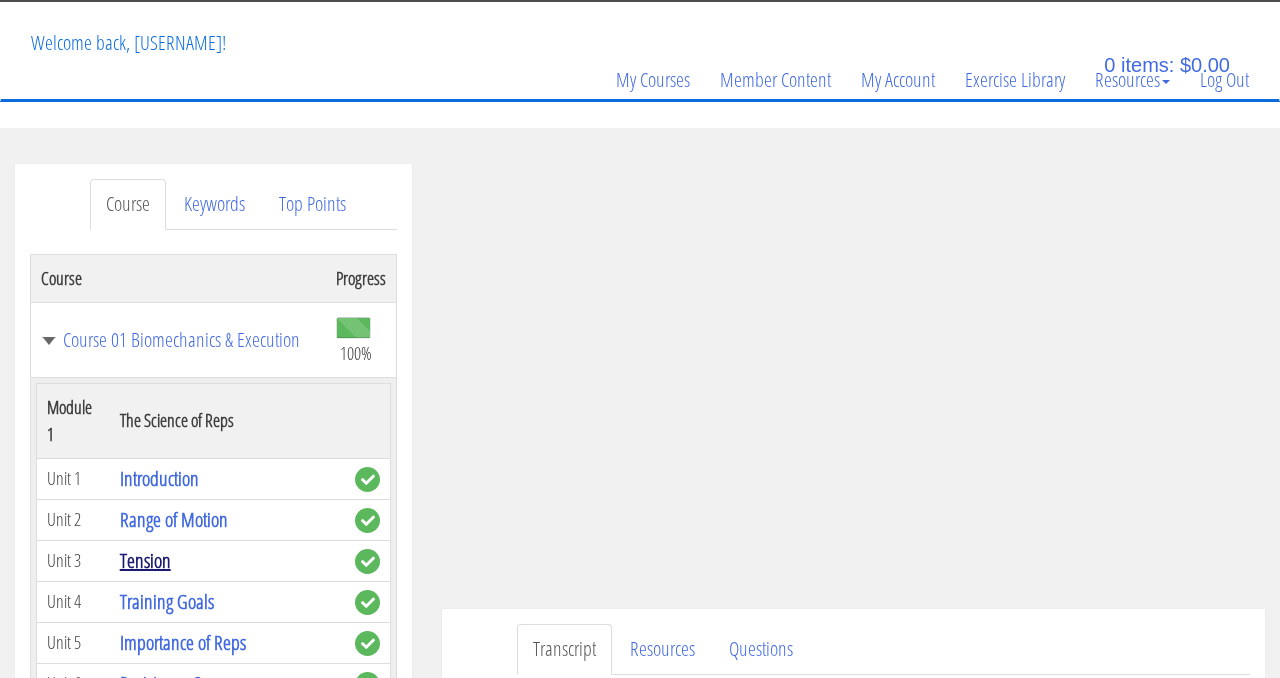 click on "Tension" at bounding box center [145, 560] 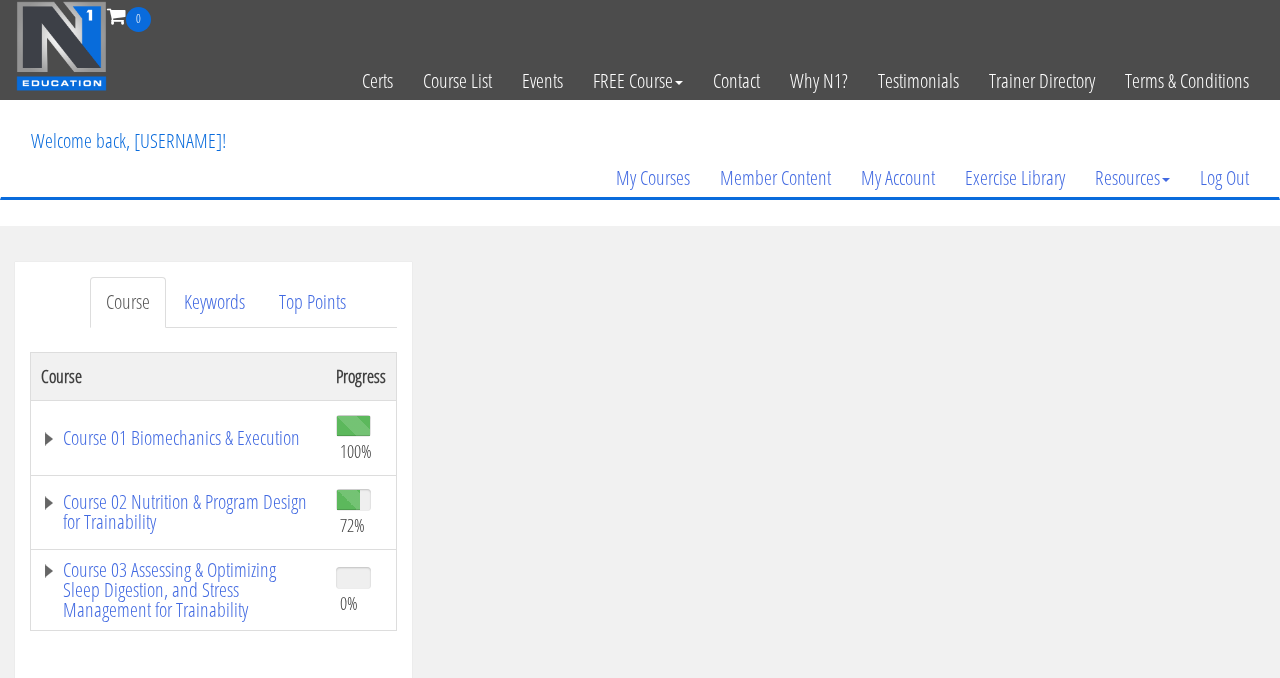 scroll, scrollTop: 0, scrollLeft: 0, axis: both 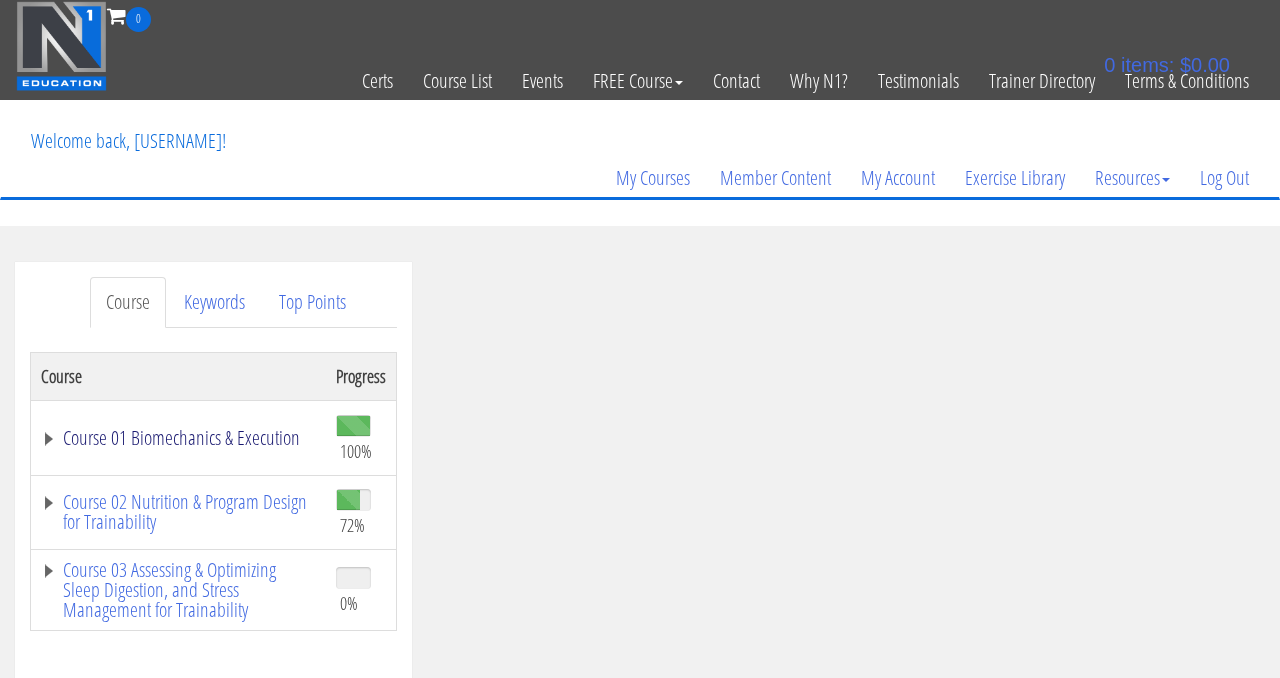 click on "Course 01 Biomechanics & Execution" at bounding box center [178, 438] 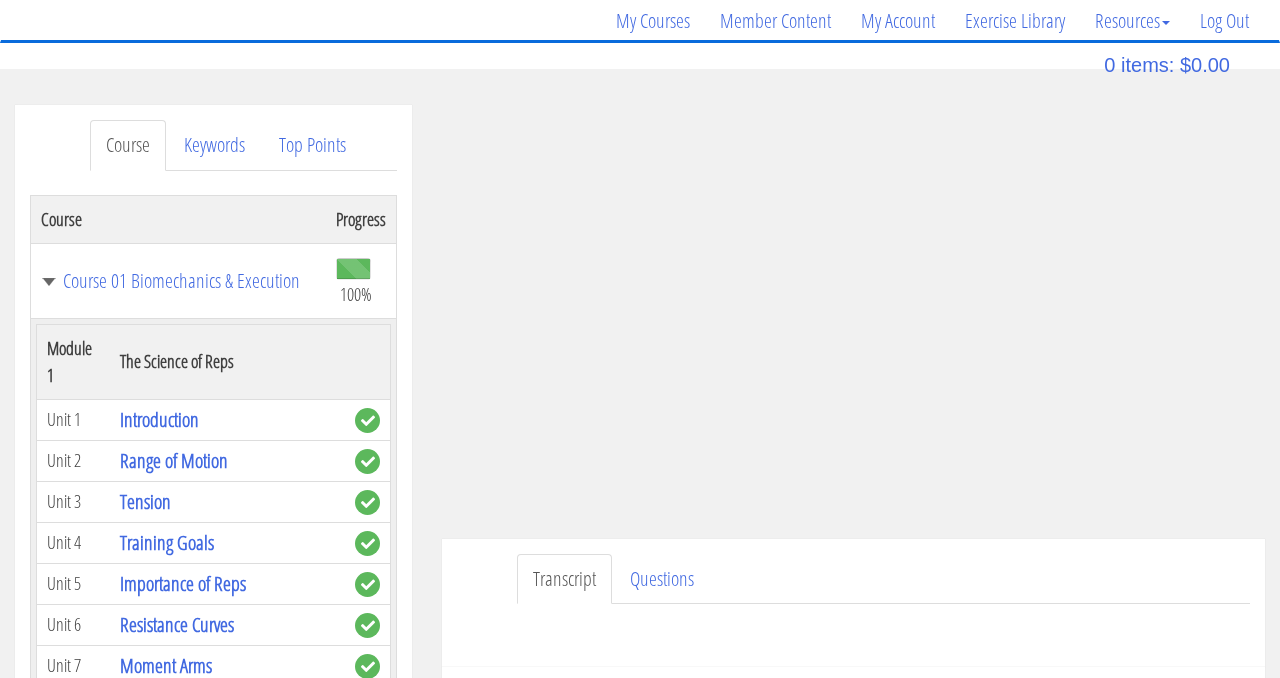 scroll, scrollTop: 154, scrollLeft: 0, axis: vertical 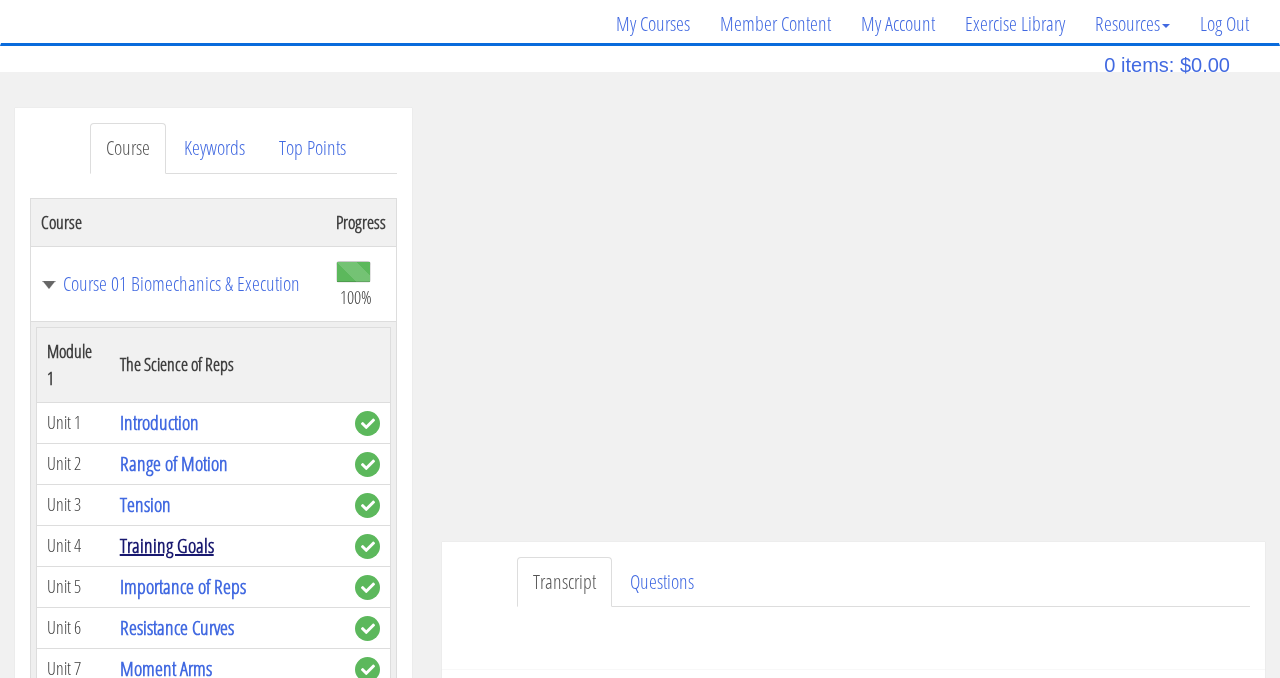 click on "Training Goals" at bounding box center (167, 545) 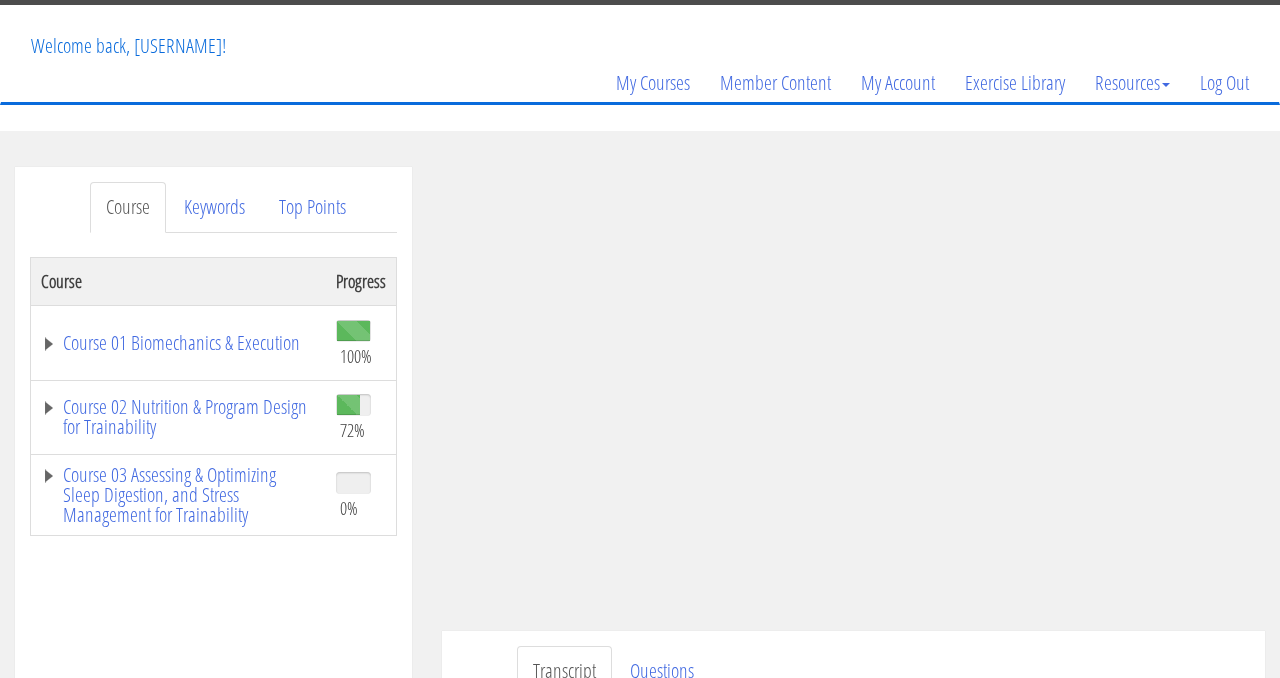 scroll, scrollTop: 99, scrollLeft: 0, axis: vertical 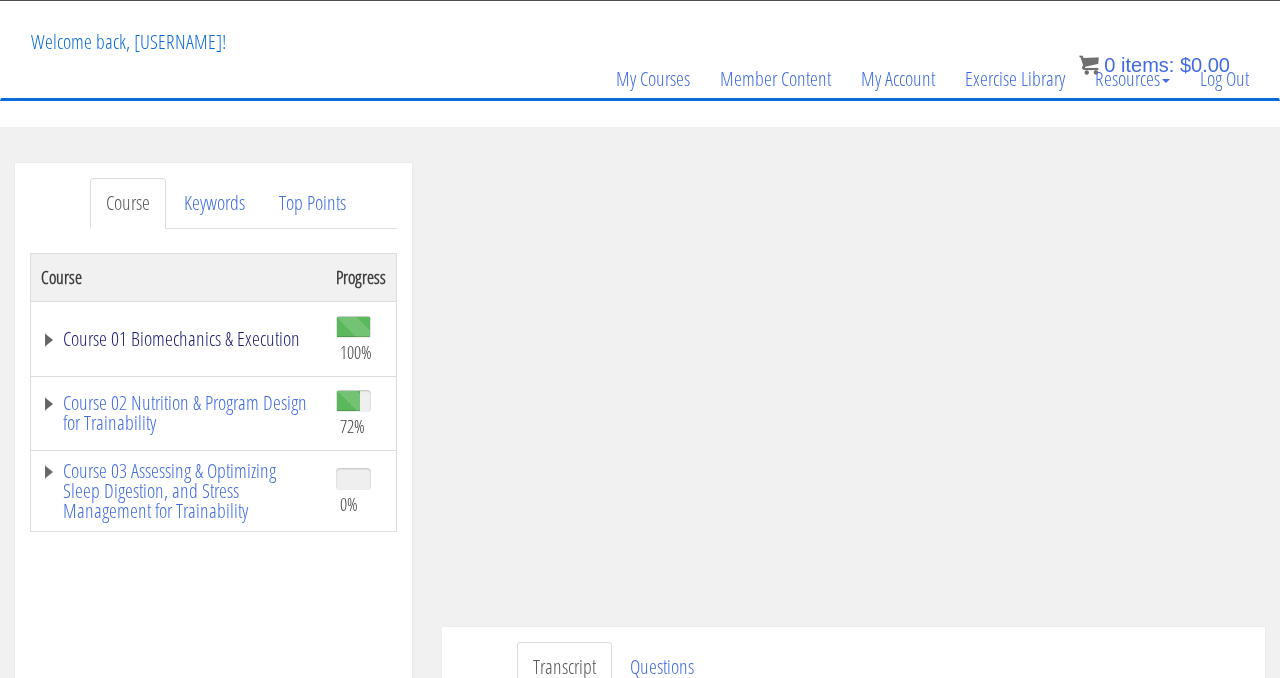 click on "Course 01 Biomechanics & Execution" at bounding box center [178, 339] 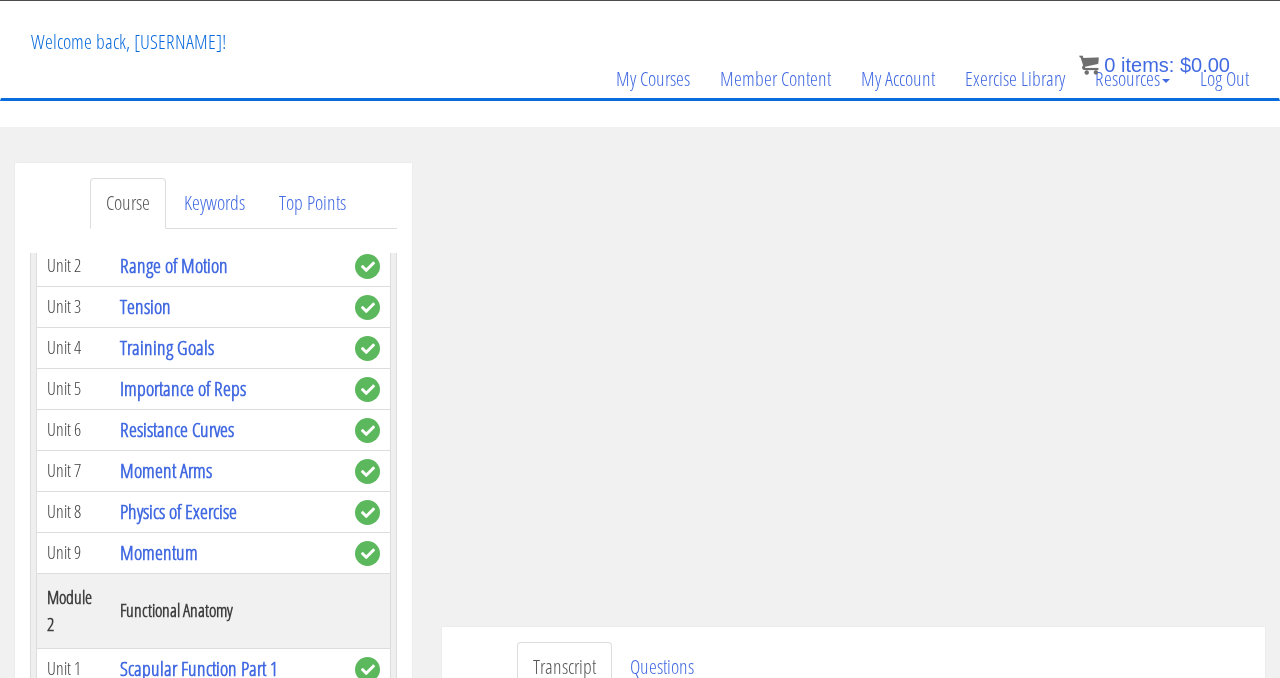 scroll, scrollTop: 254, scrollLeft: 0, axis: vertical 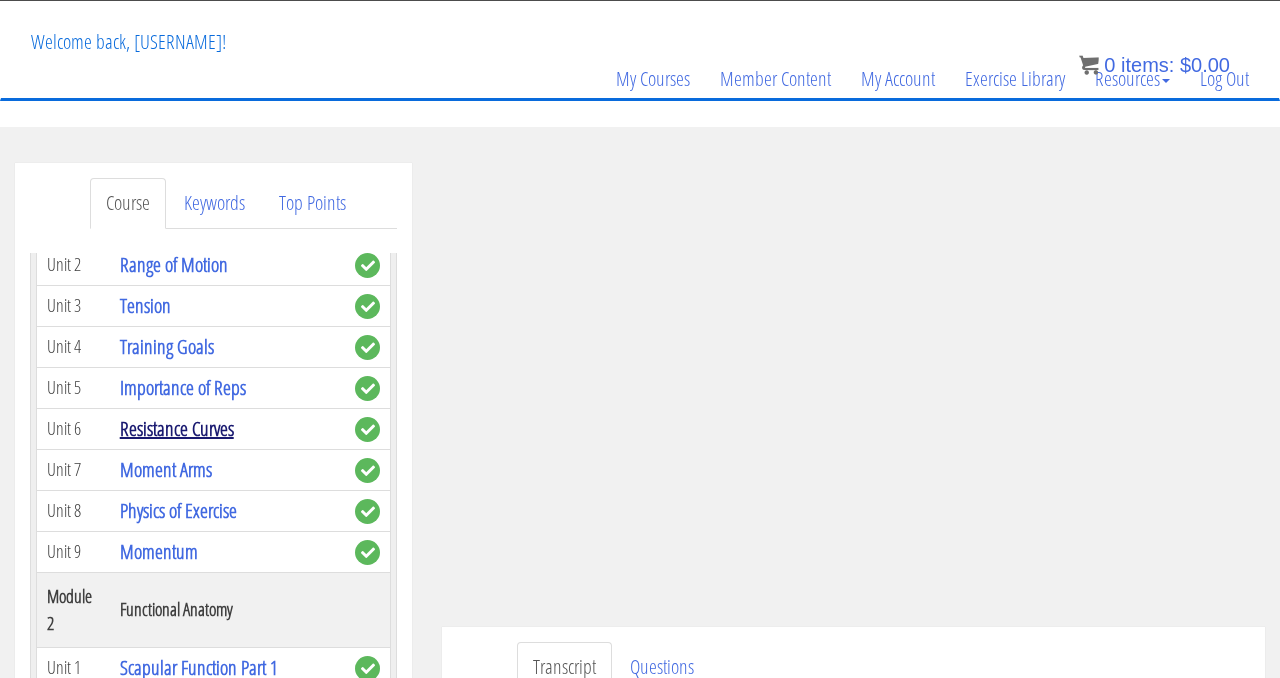 click on "Resistance Curves" at bounding box center [177, 428] 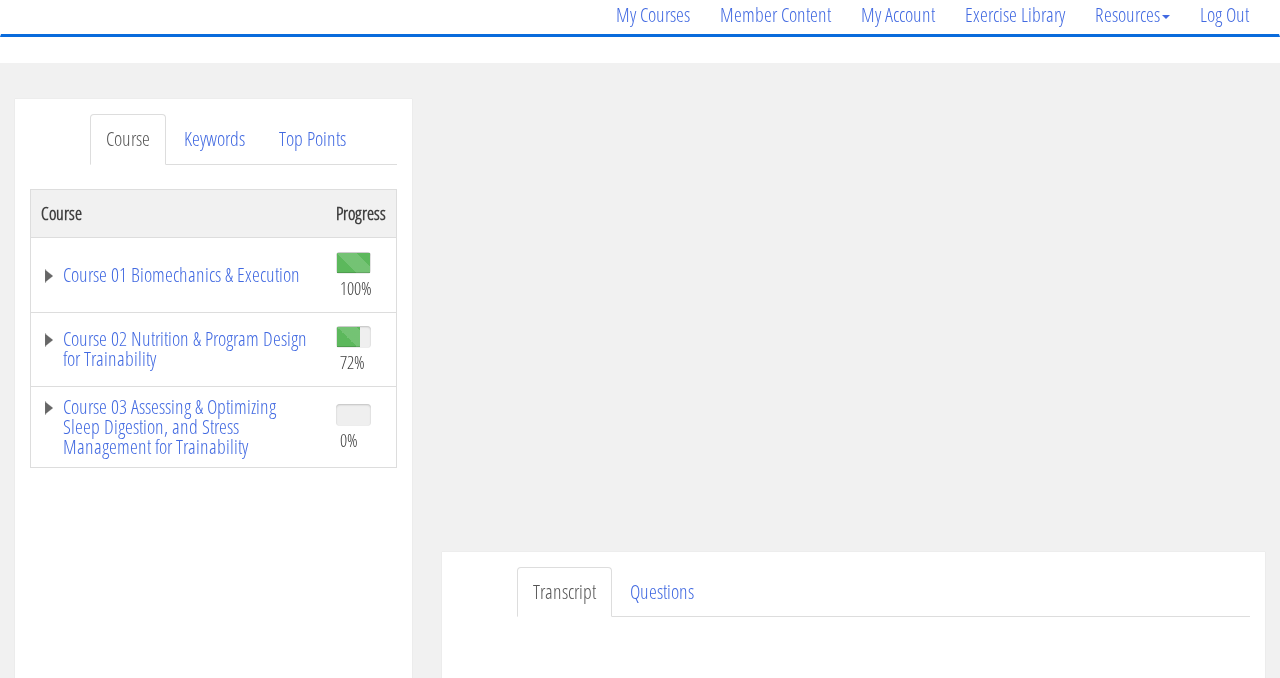 scroll, scrollTop: 164, scrollLeft: 0, axis: vertical 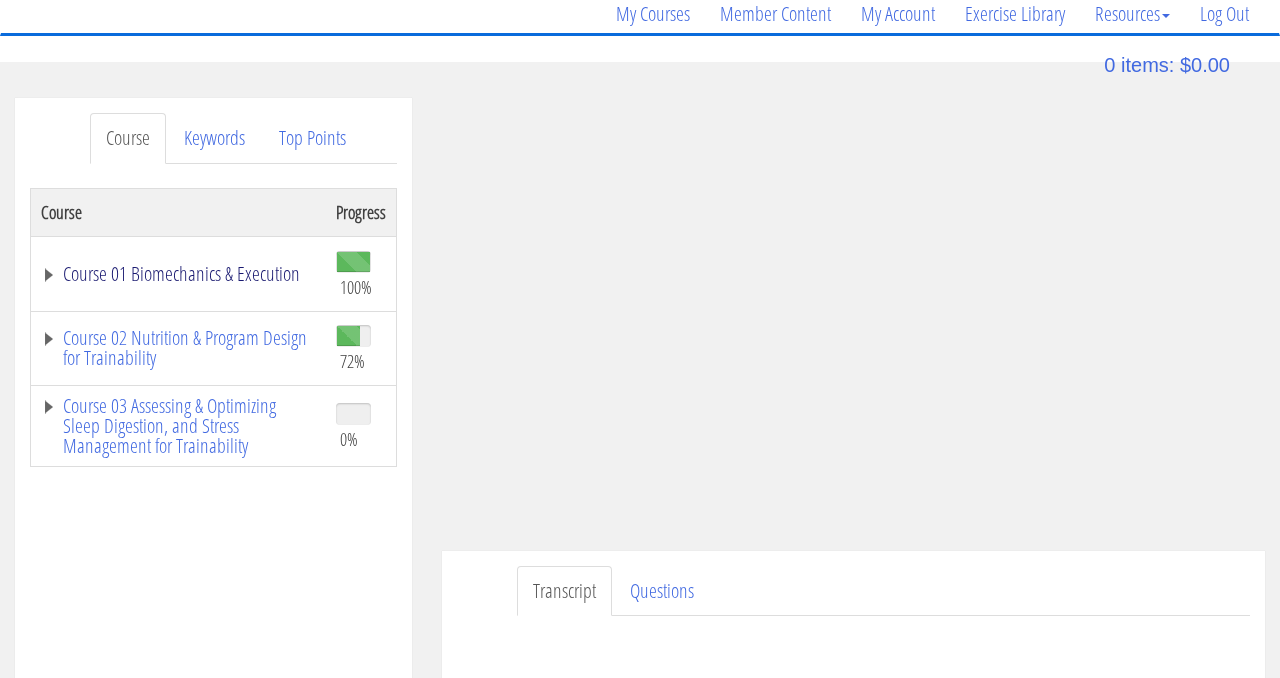 click on "Course 01 Biomechanics & Execution" at bounding box center (178, 274) 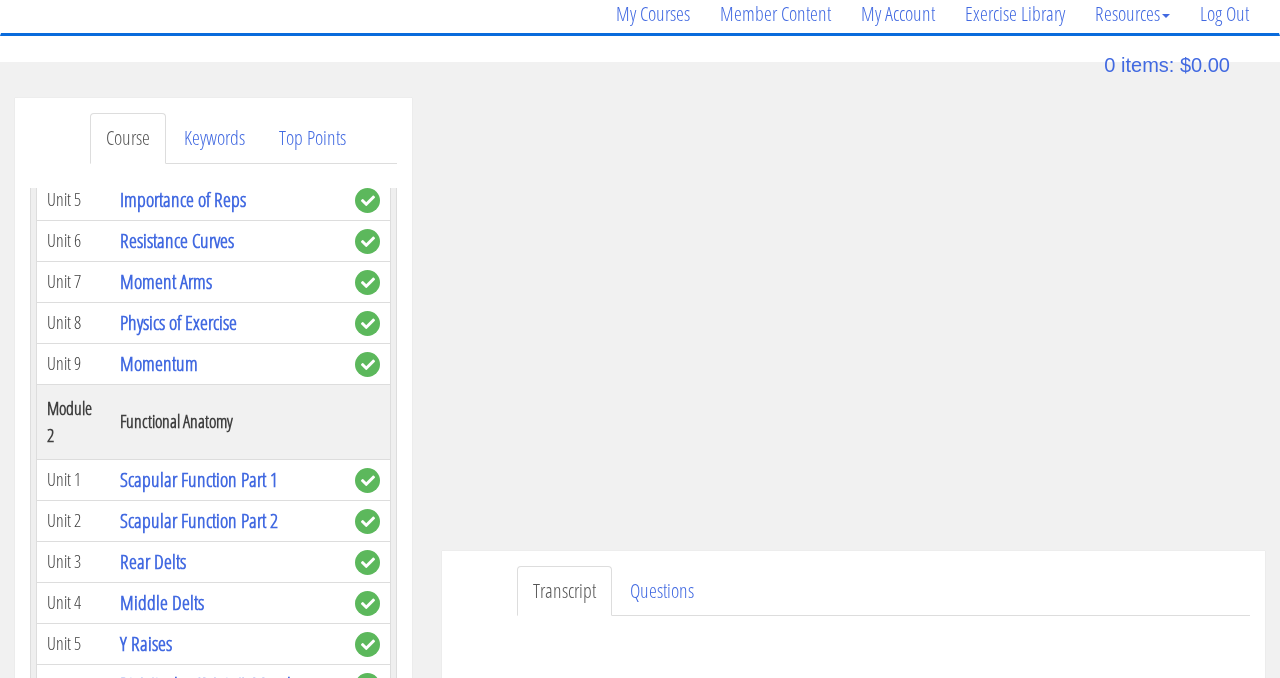scroll, scrollTop: 347, scrollLeft: 0, axis: vertical 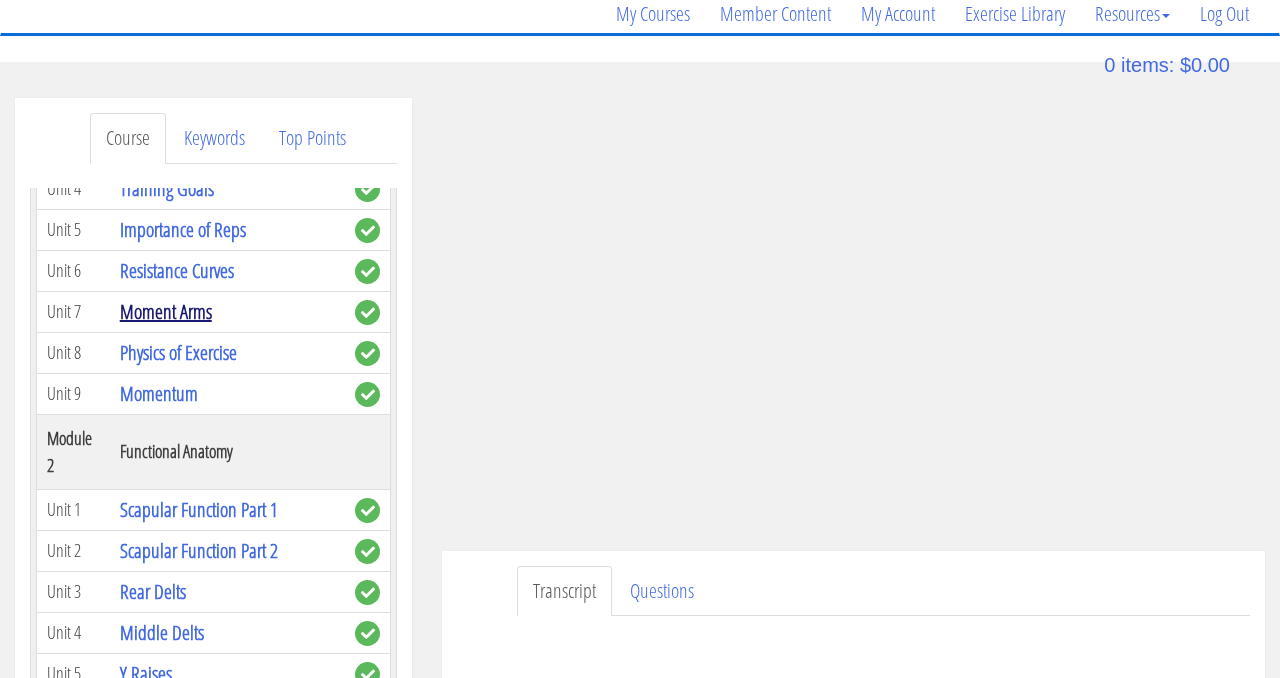 click on "Moment Arms" at bounding box center (166, 311) 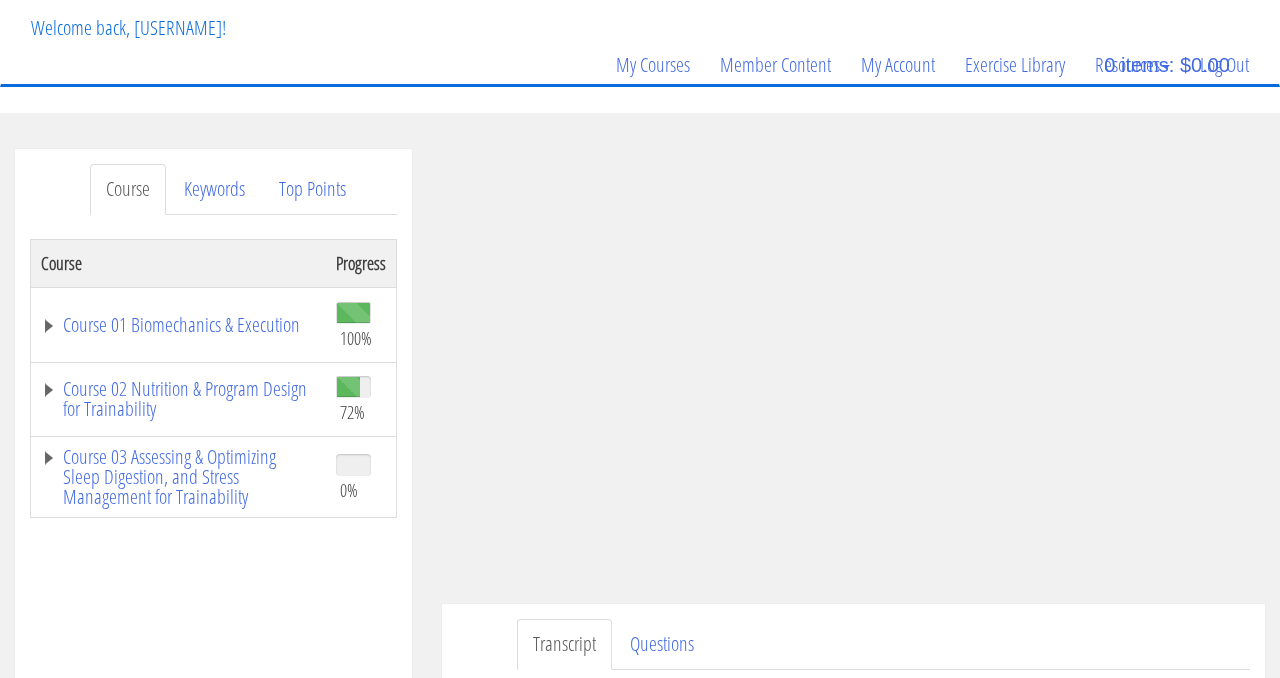 scroll, scrollTop: 169, scrollLeft: 0, axis: vertical 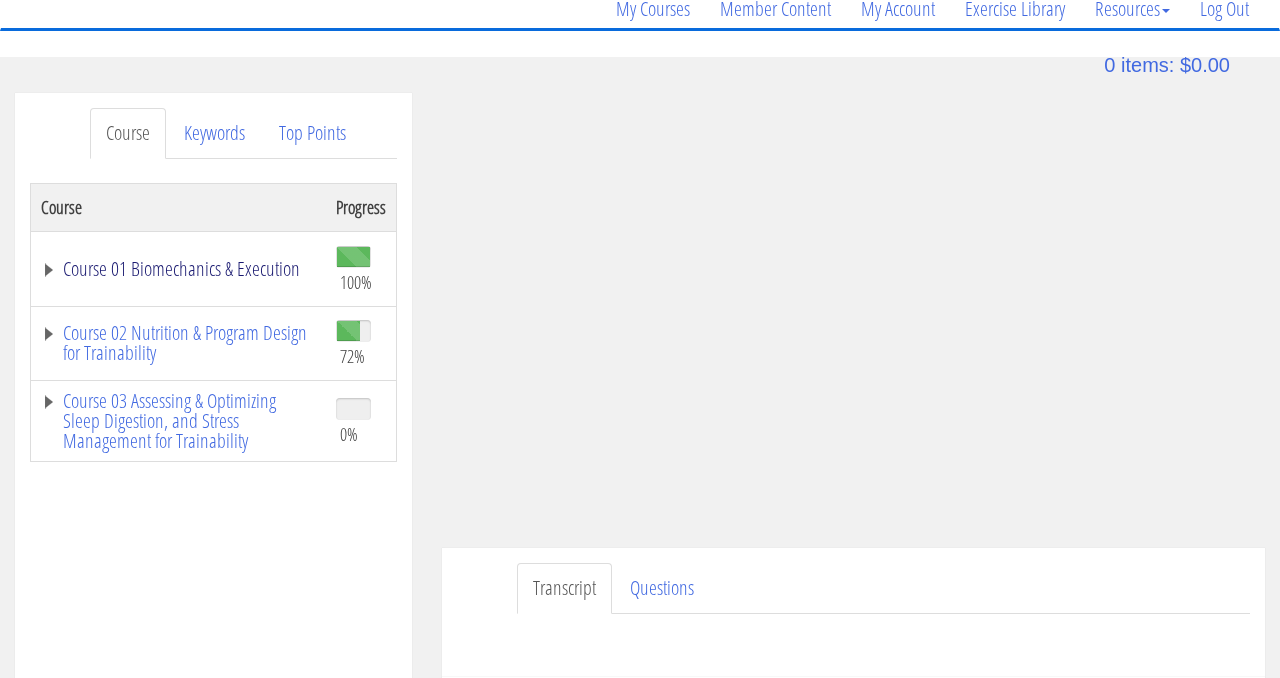 click on "Course 01 Biomechanics & Execution" at bounding box center (178, 269) 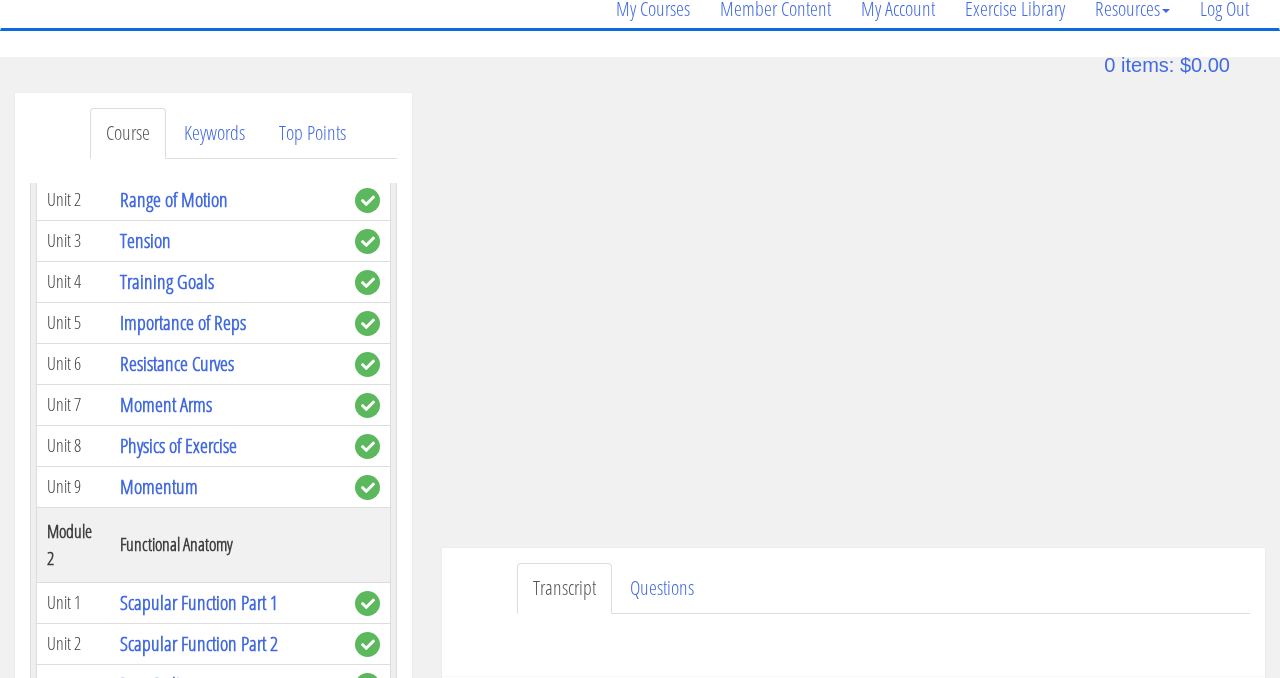 scroll, scrollTop: 248, scrollLeft: 0, axis: vertical 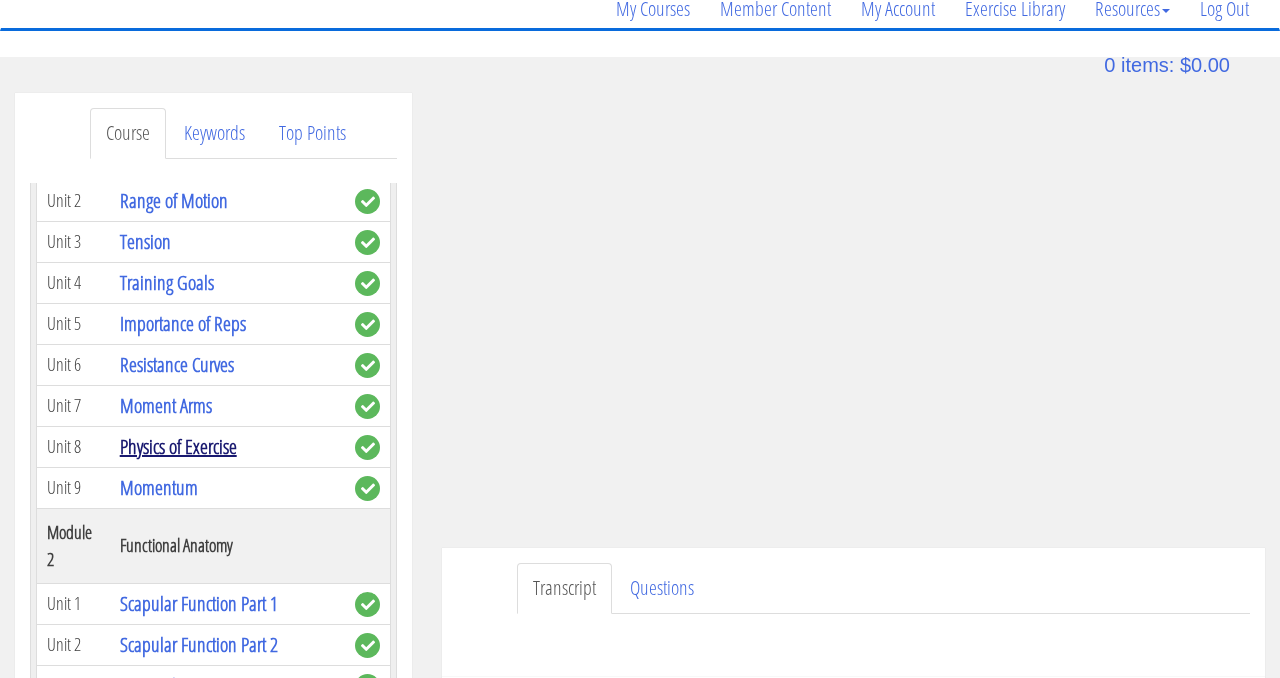 click on "Physics of Exercise" at bounding box center (178, 446) 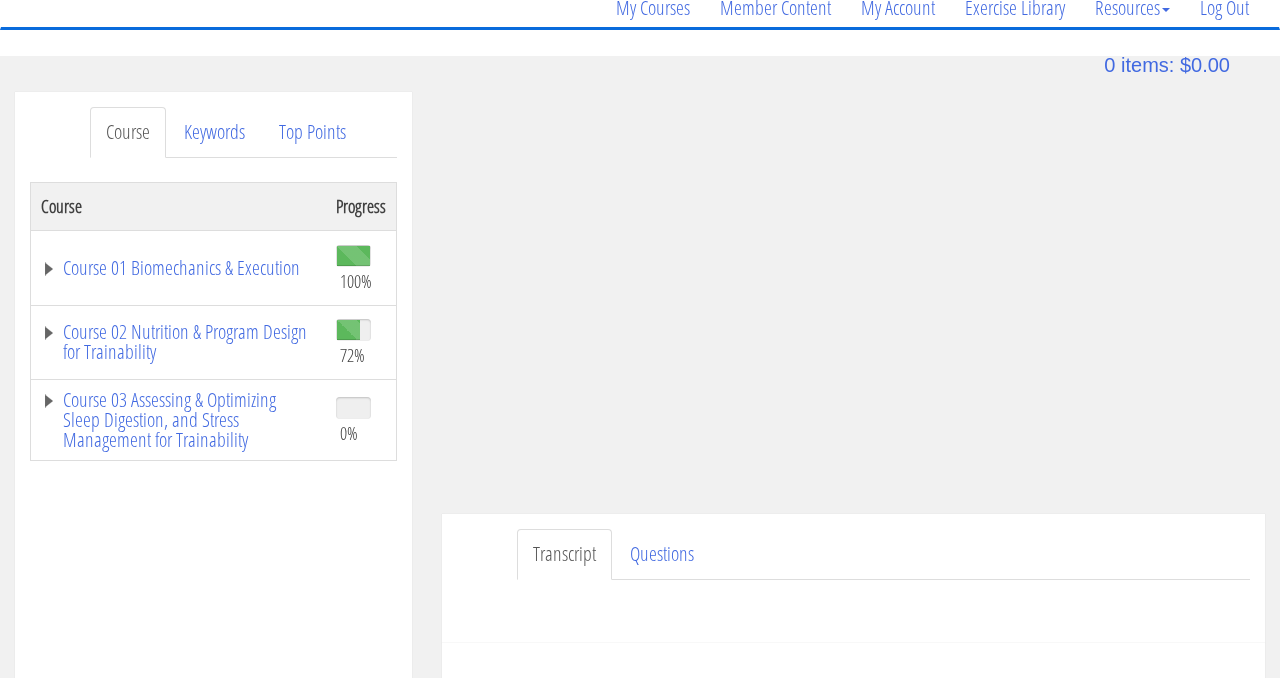 scroll, scrollTop: 168, scrollLeft: 0, axis: vertical 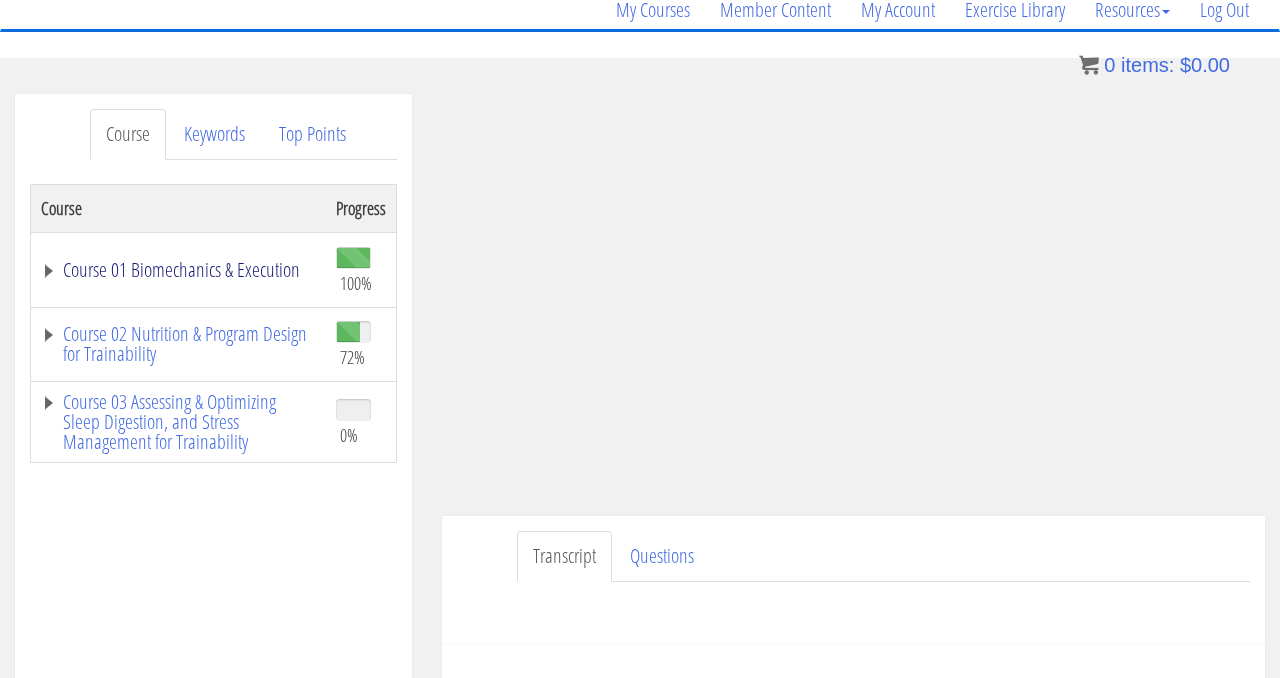 click on "Course 01 Biomechanics & Execution" at bounding box center [178, 270] 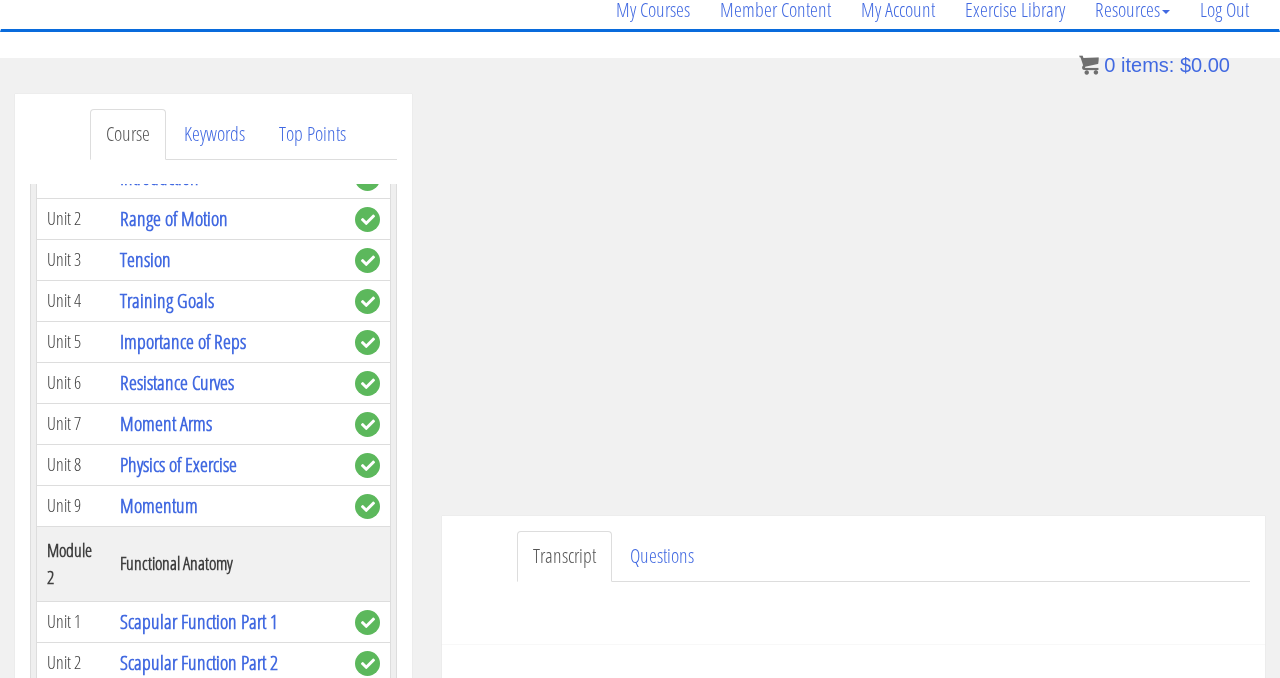 scroll, scrollTop: 238, scrollLeft: 0, axis: vertical 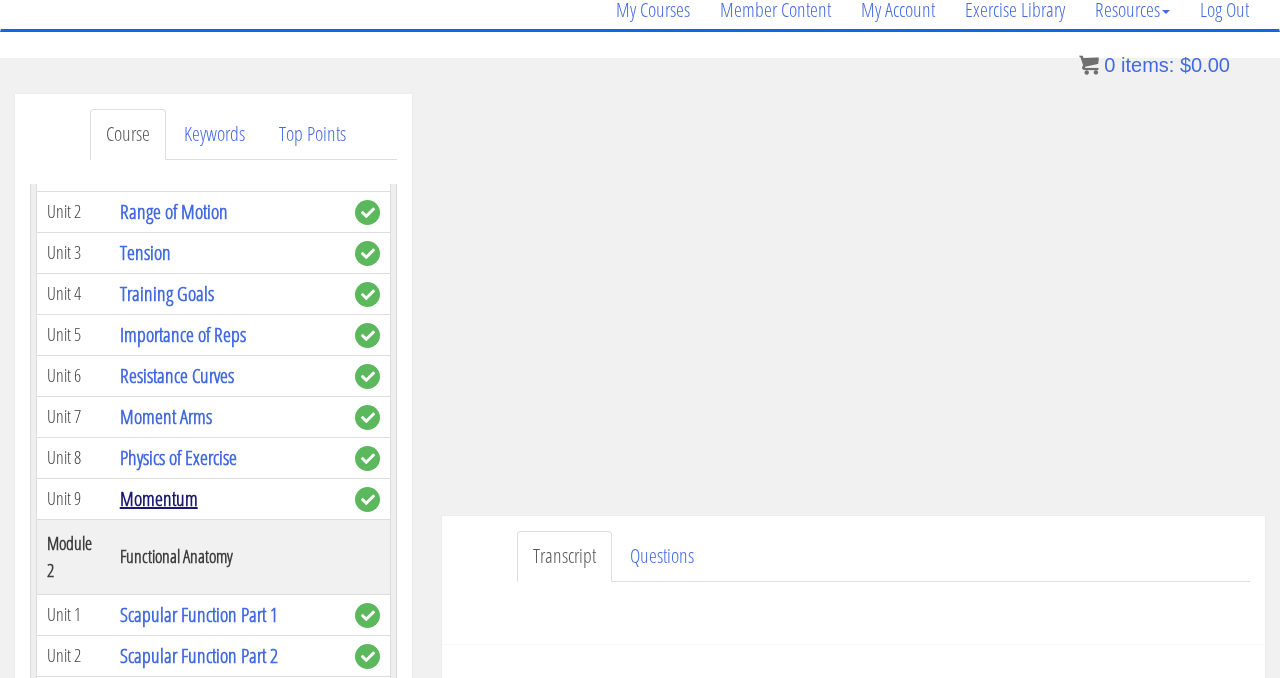 click on "Momentum" at bounding box center (159, 498) 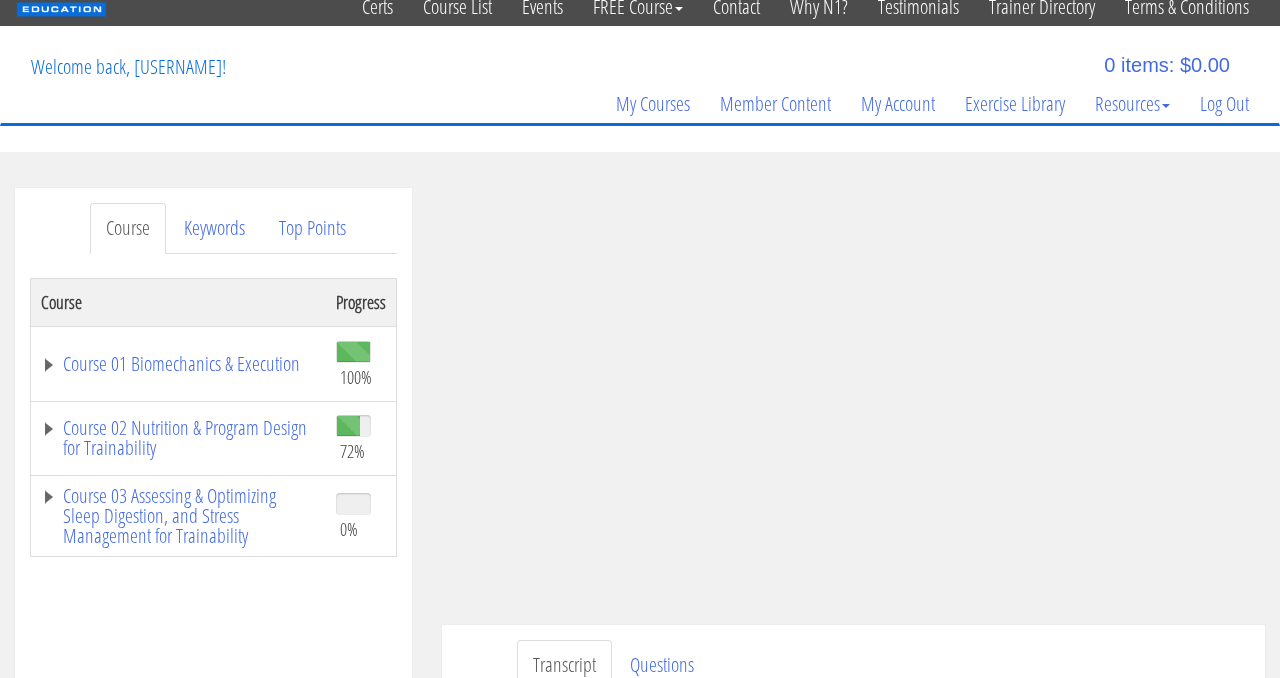 scroll, scrollTop: 109, scrollLeft: 0, axis: vertical 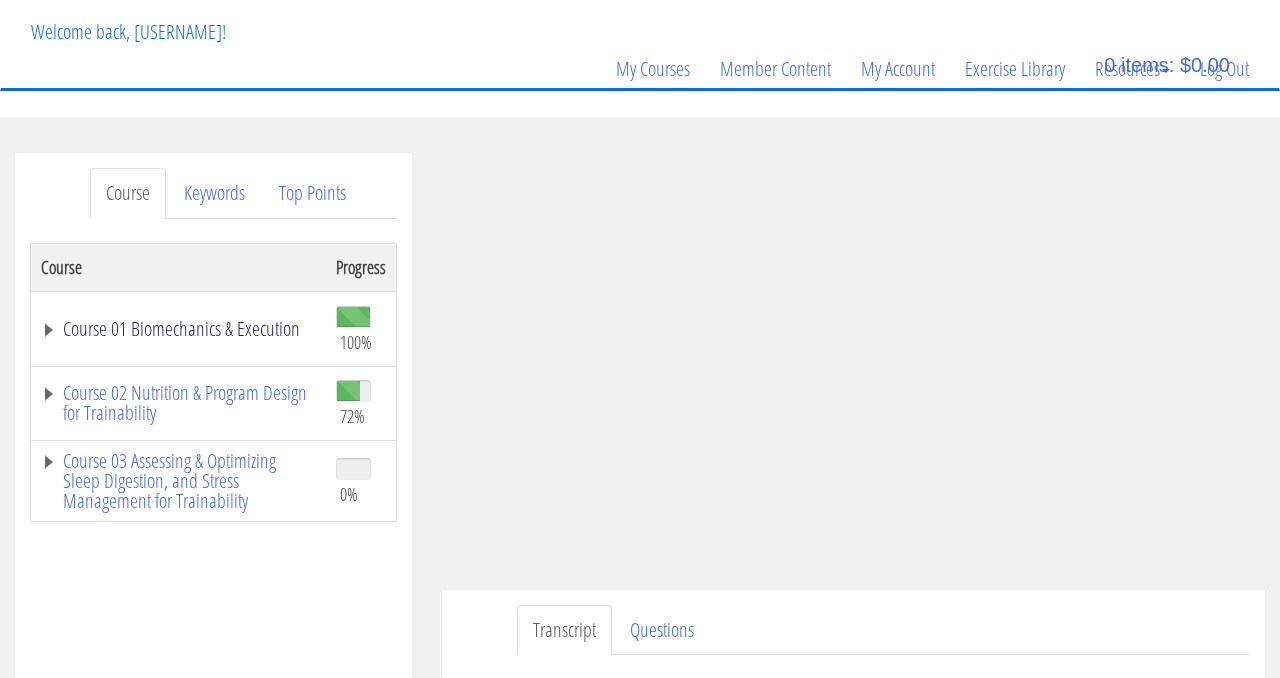 click on "Course 01 Biomechanics & Execution" at bounding box center [178, 329] 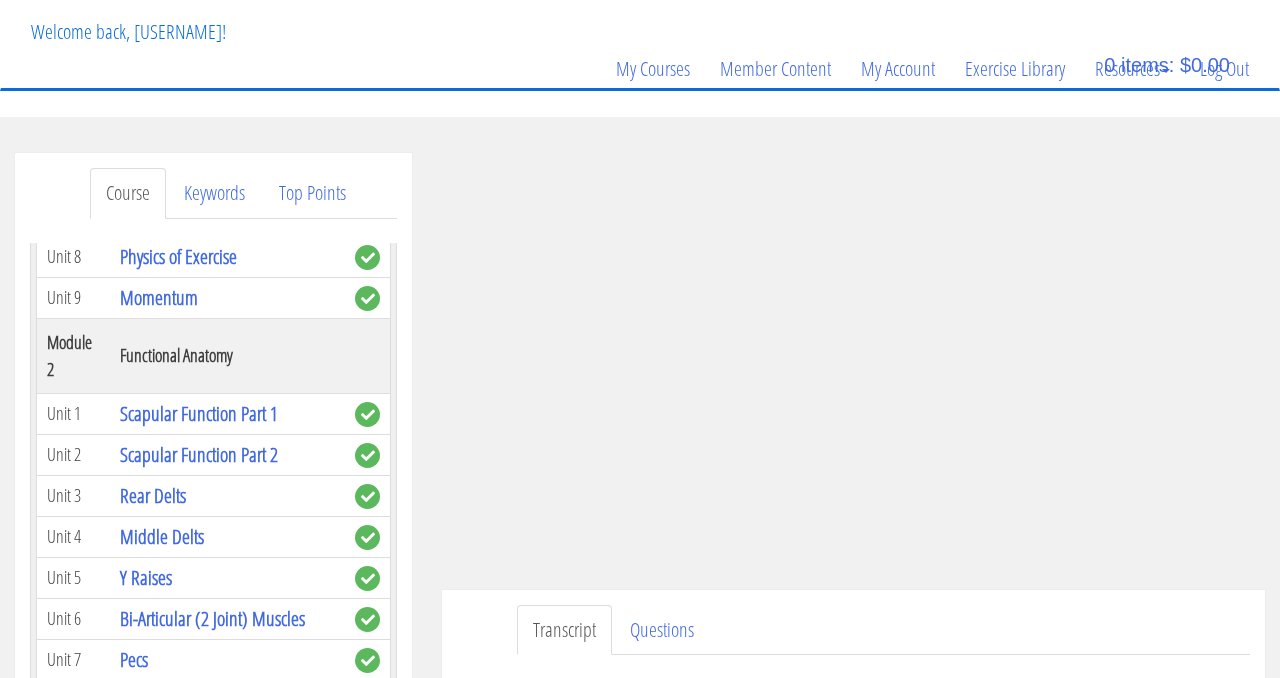 scroll, scrollTop: 501, scrollLeft: 0, axis: vertical 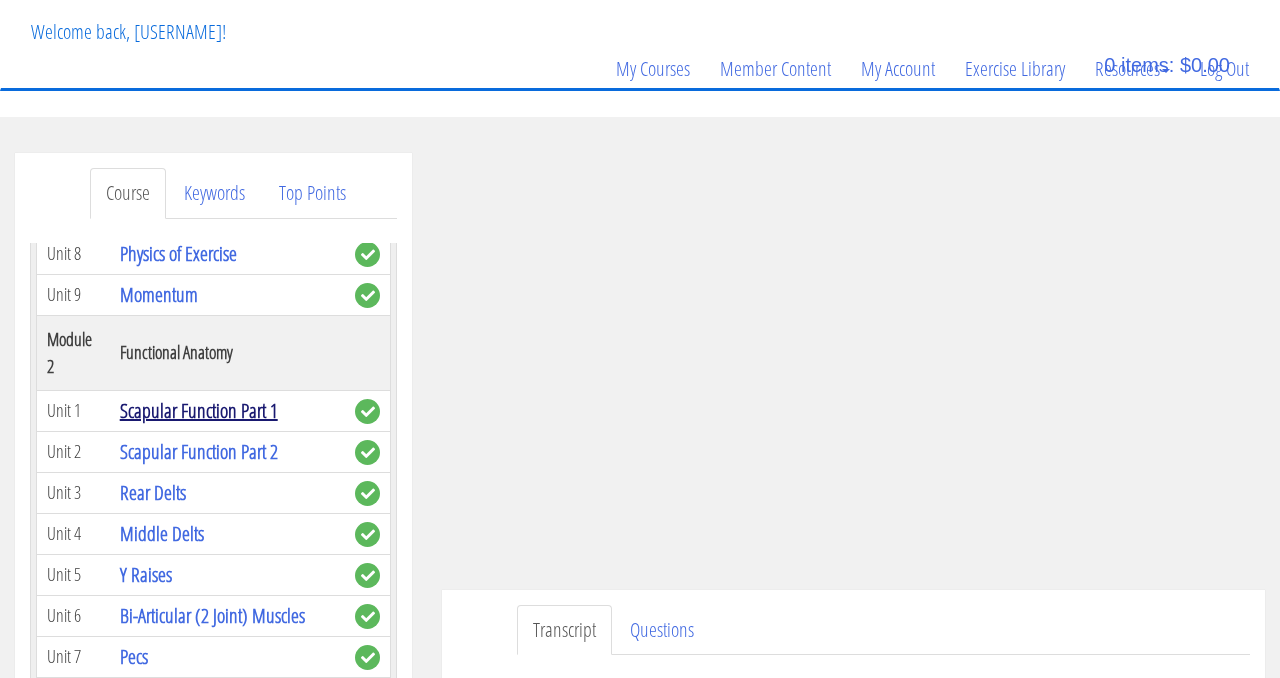 click on "Scapular Function Part 1" at bounding box center [199, 410] 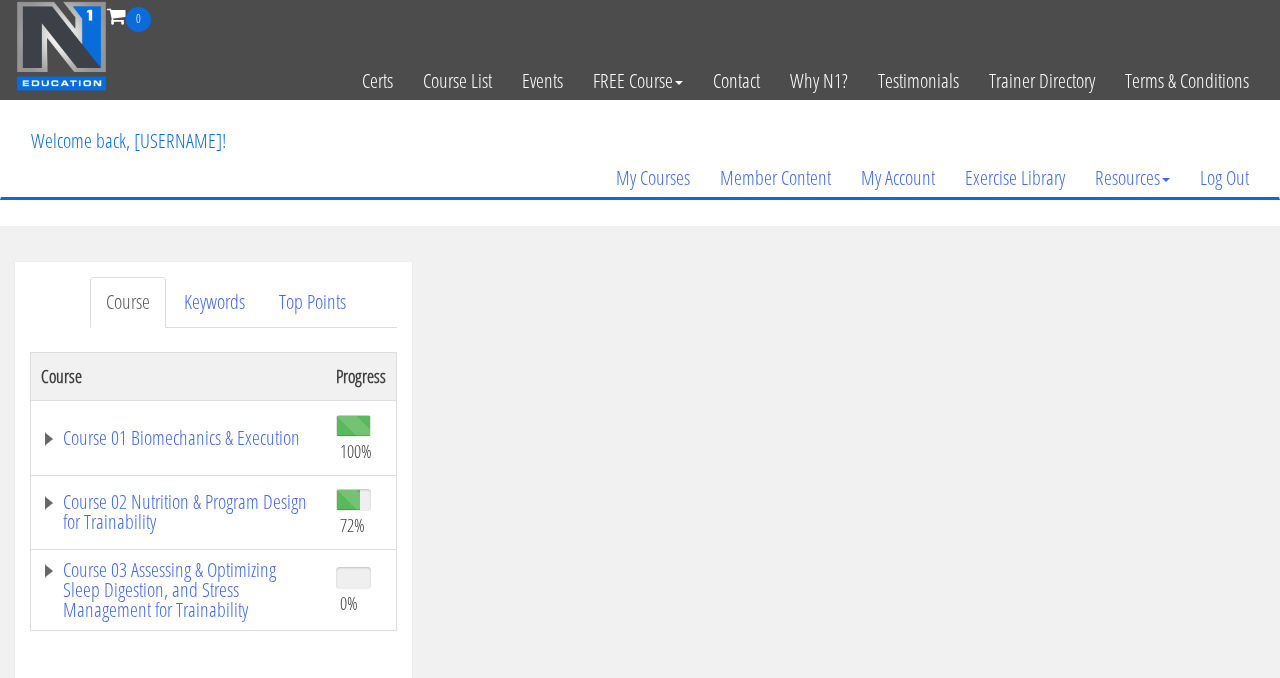 scroll, scrollTop: 0, scrollLeft: 0, axis: both 